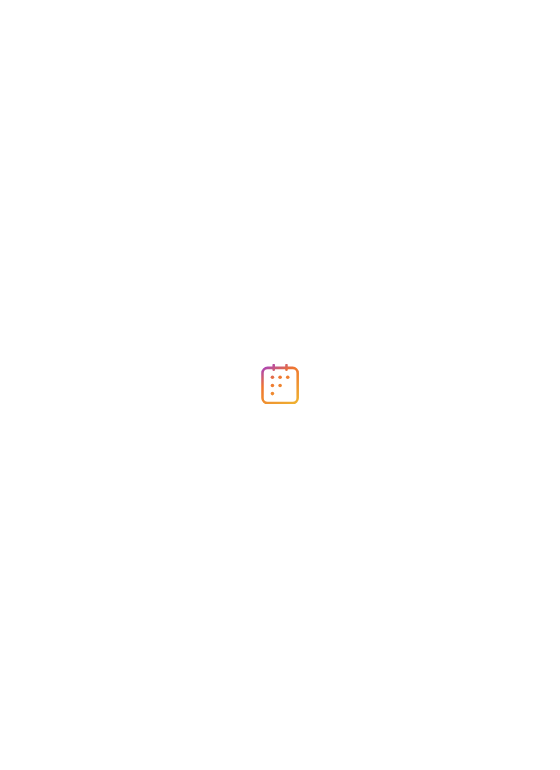 scroll, scrollTop: 0, scrollLeft: 0, axis: both 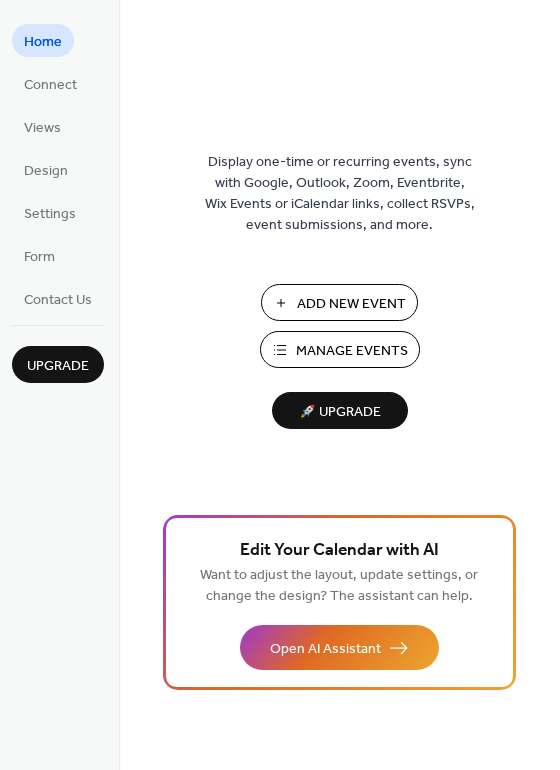 click on "Manage Events" at bounding box center (352, 351) 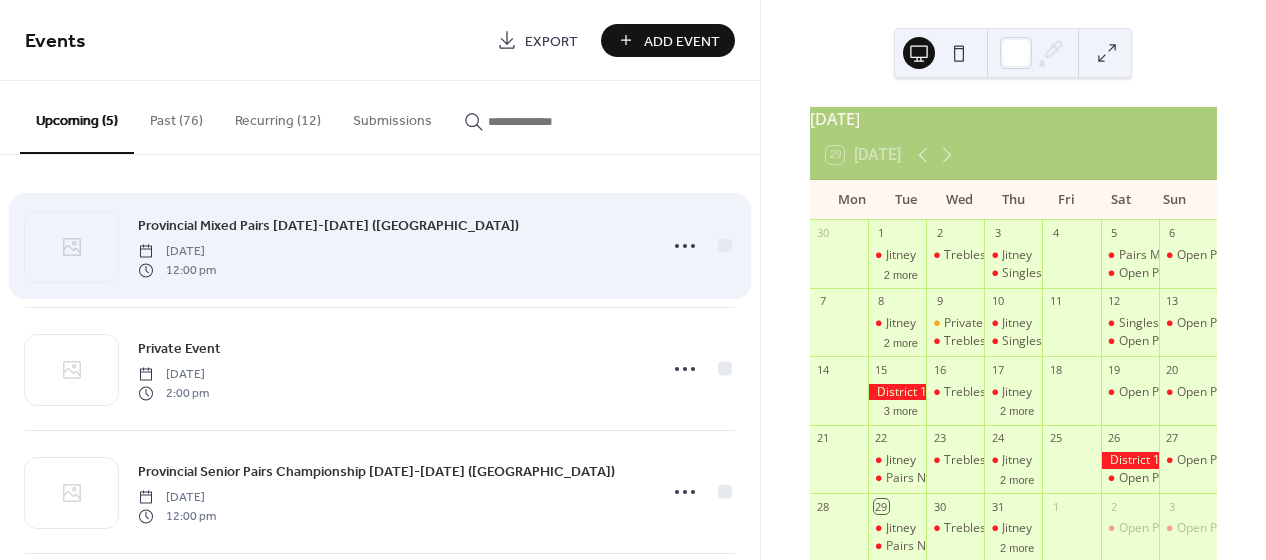 scroll, scrollTop: 0, scrollLeft: 0, axis: both 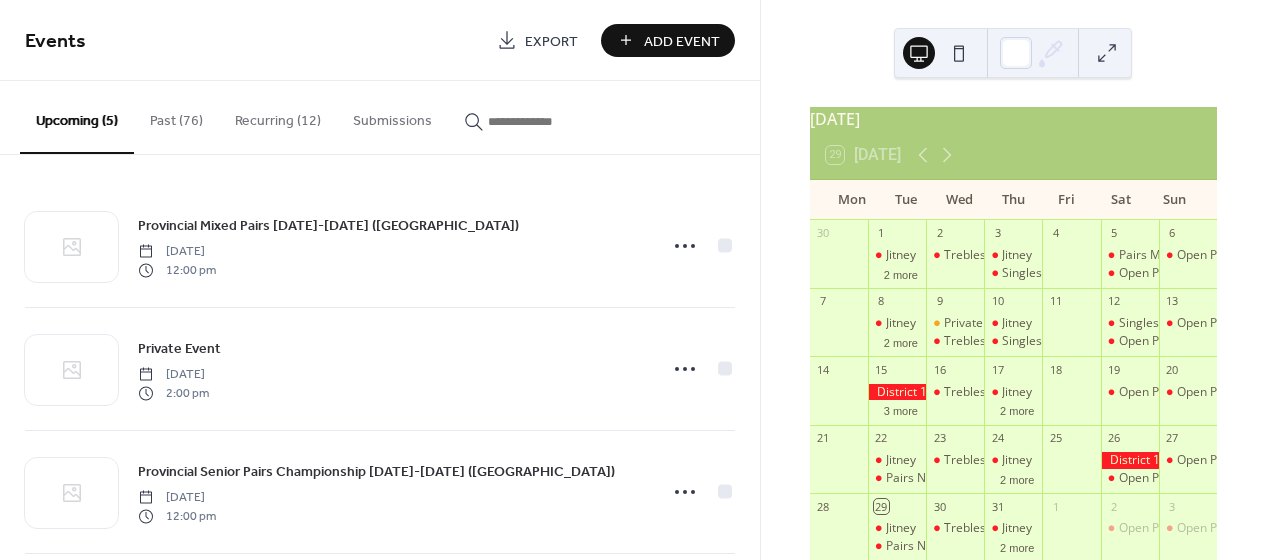 click on "Recurring (12)" at bounding box center [278, 116] 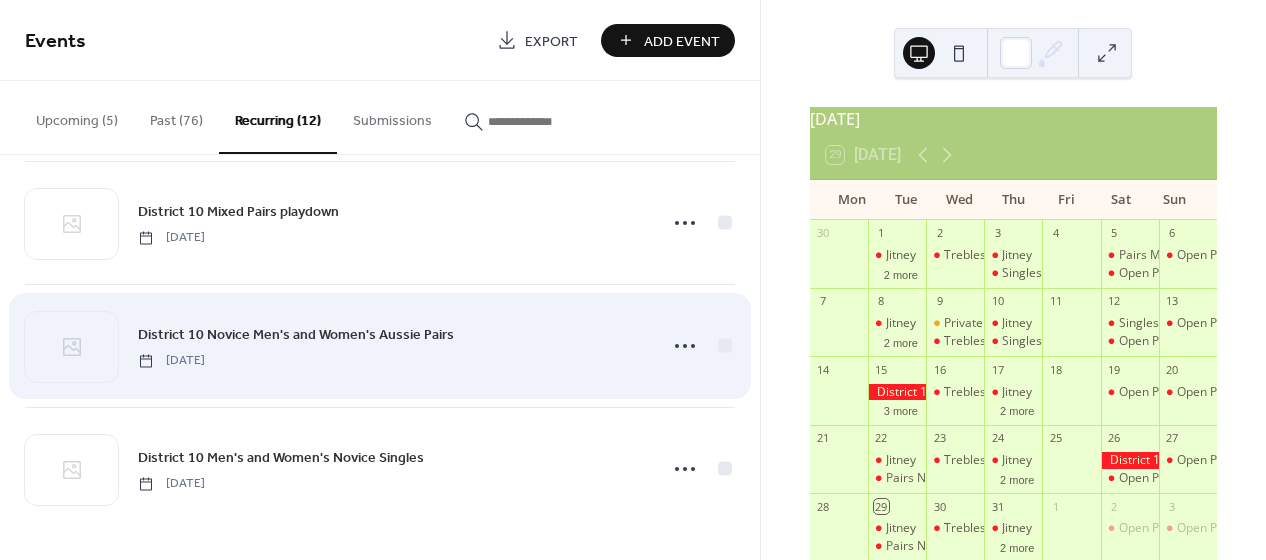 scroll, scrollTop: 1130, scrollLeft: 0, axis: vertical 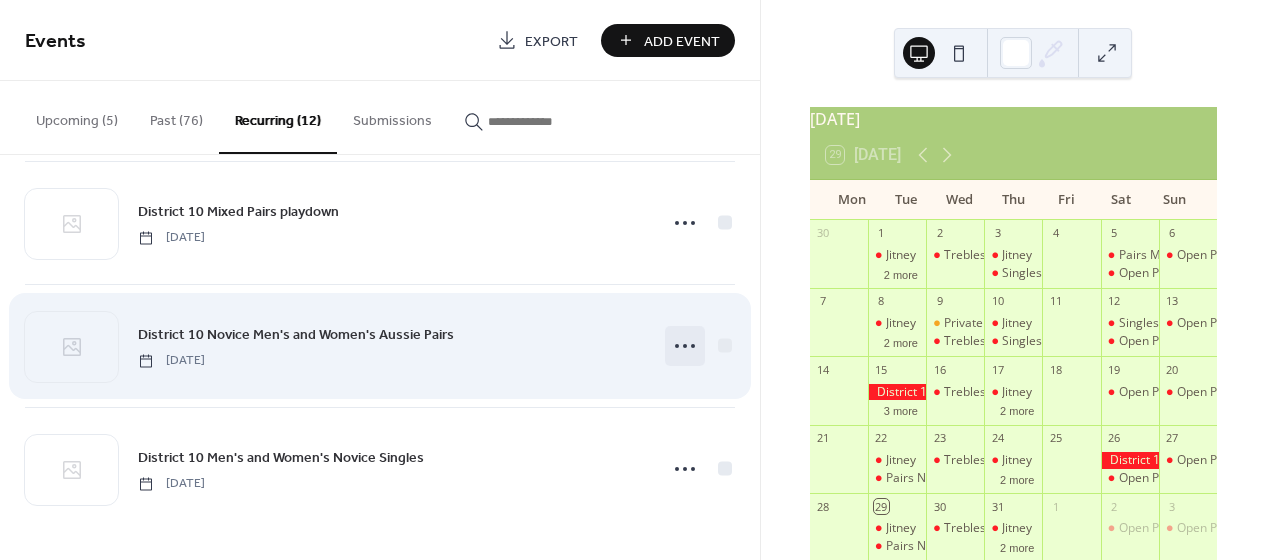 click 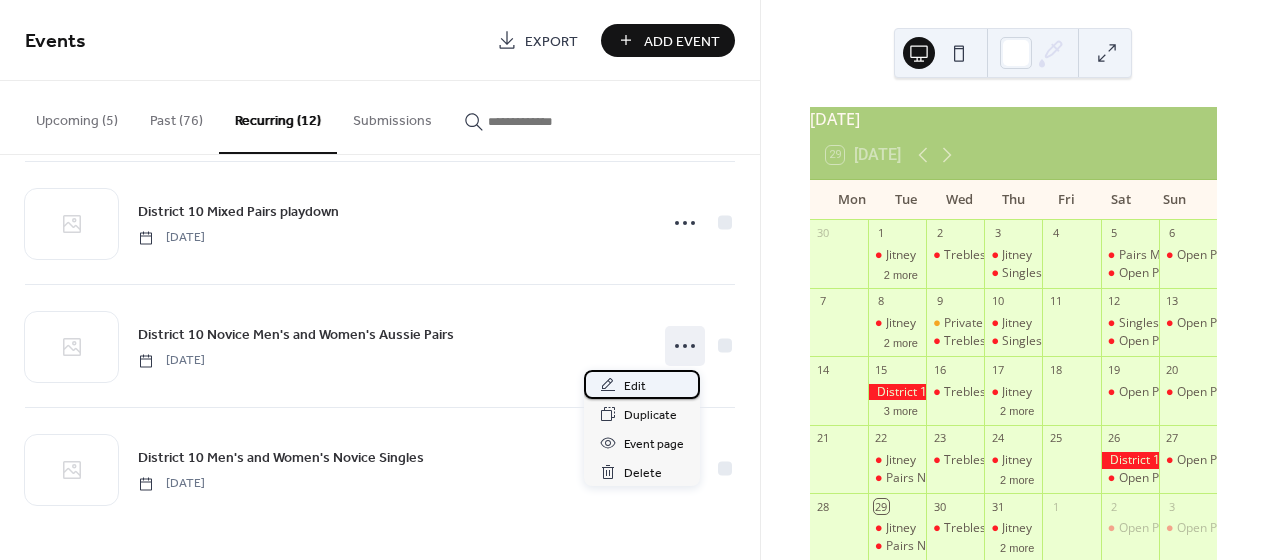 click on "Edit" at bounding box center (635, 386) 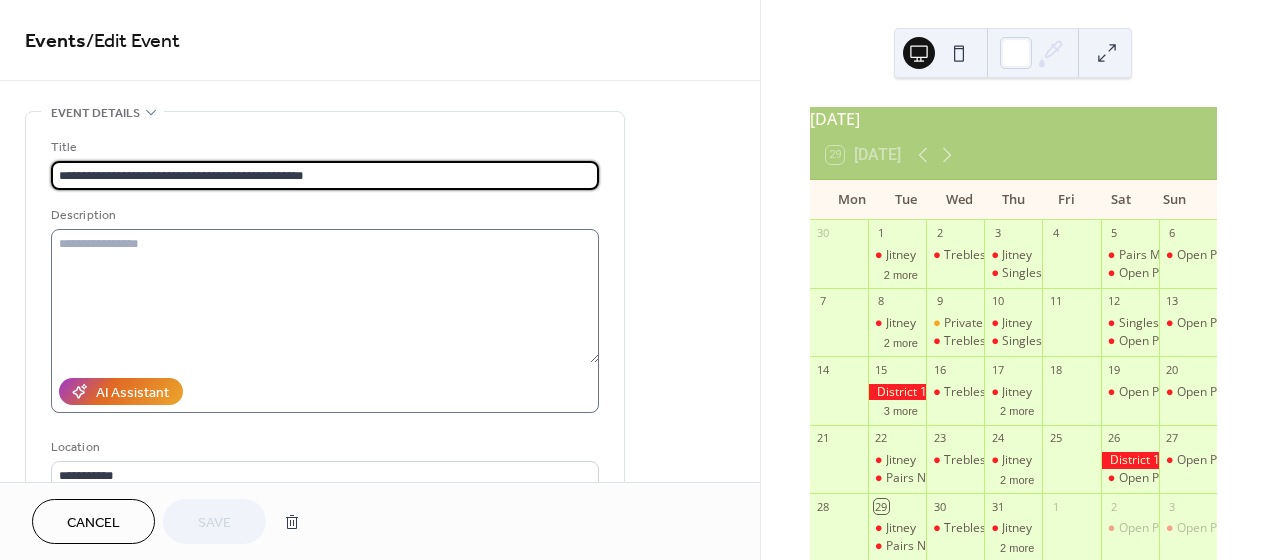type on "**********" 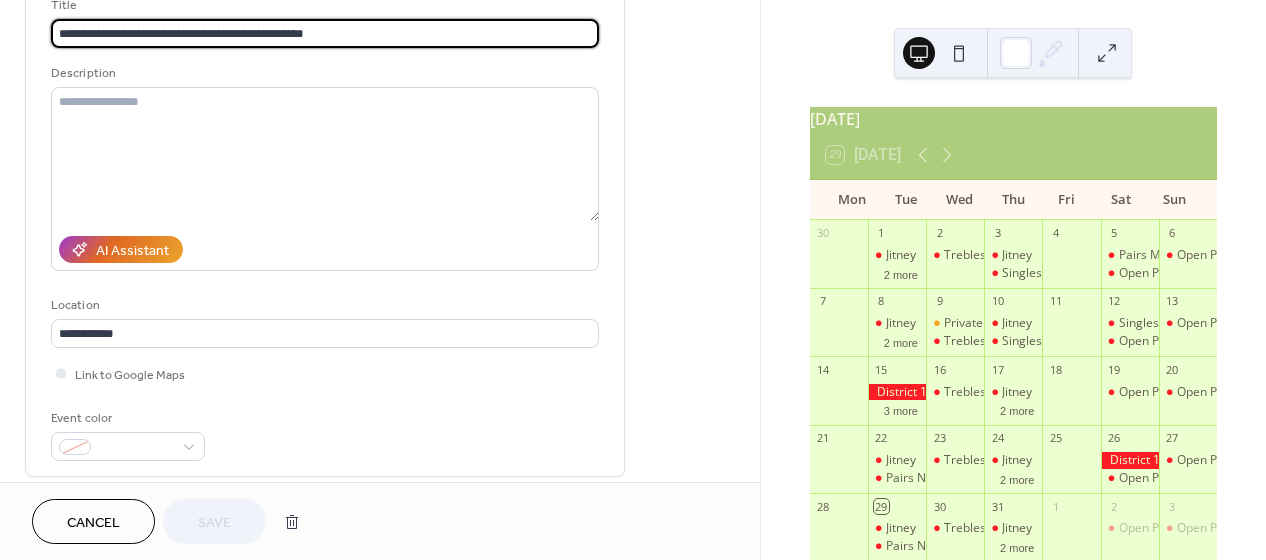 scroll, scrollTop: 143, scrollLeft: 0, axis: vertical 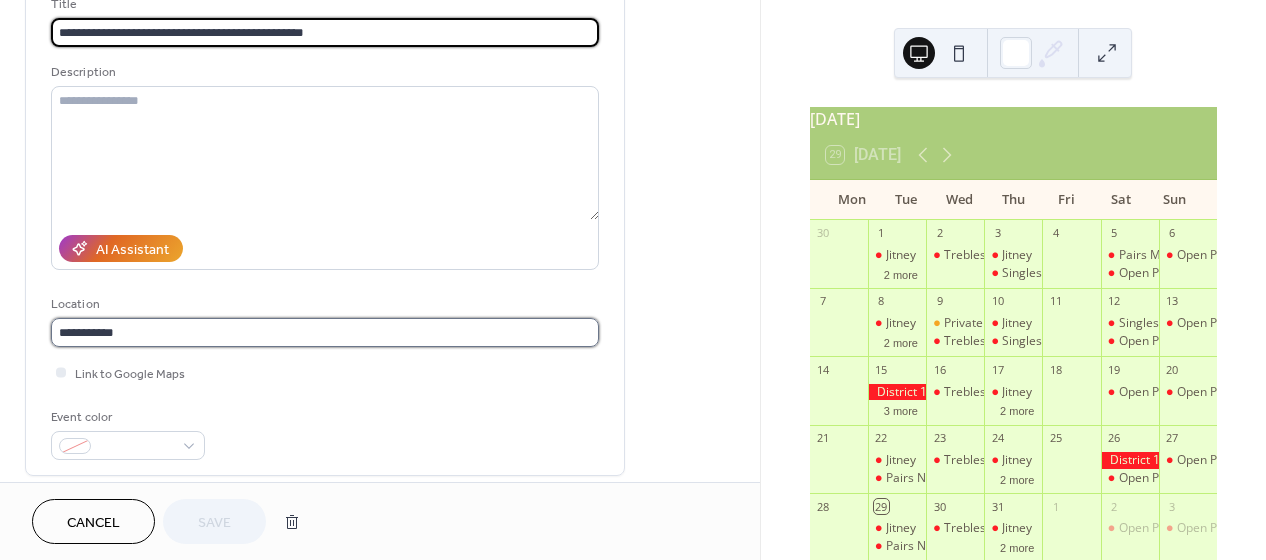 click on "**********" at bounding box center [325, 332] 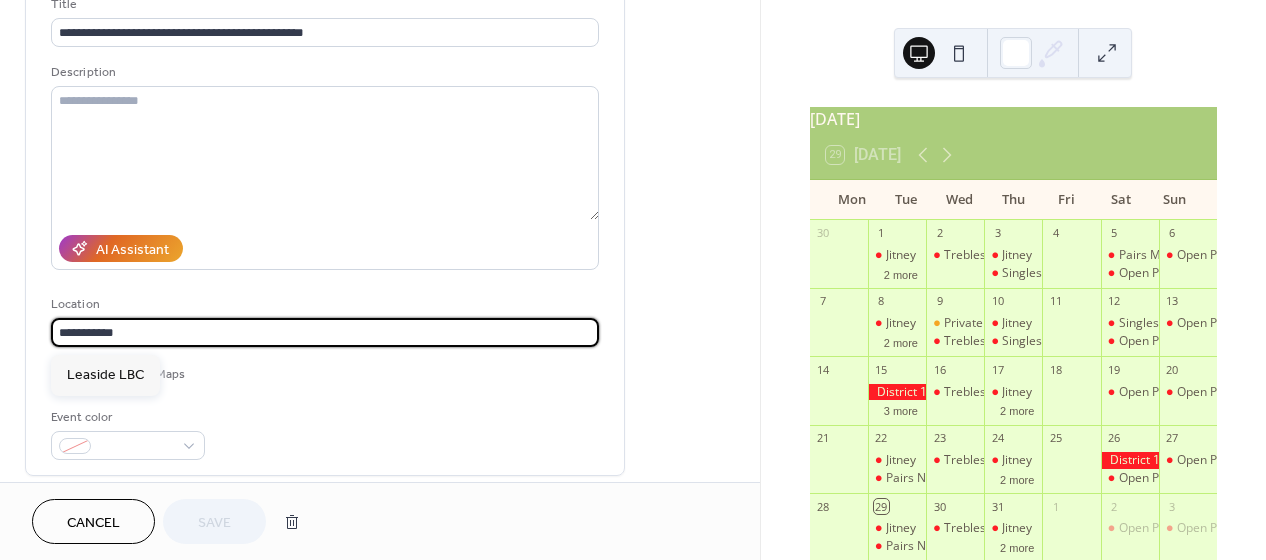 click on "**********" at bounding box center [325, 332] 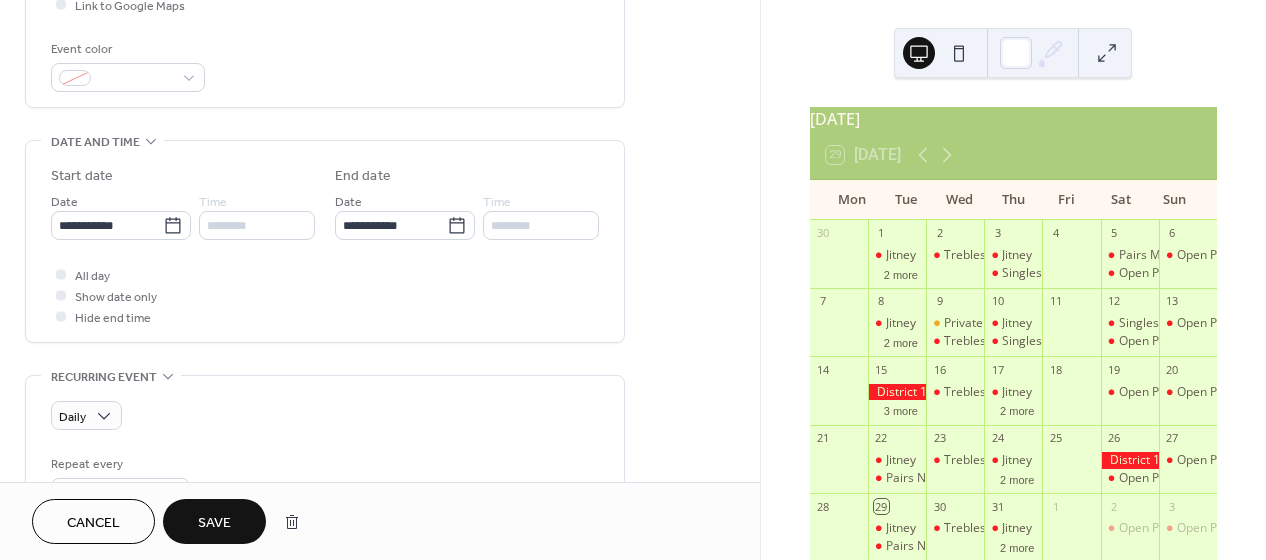 scroll, scrollTop: 513, scrollLeft: 0, axis: vertical 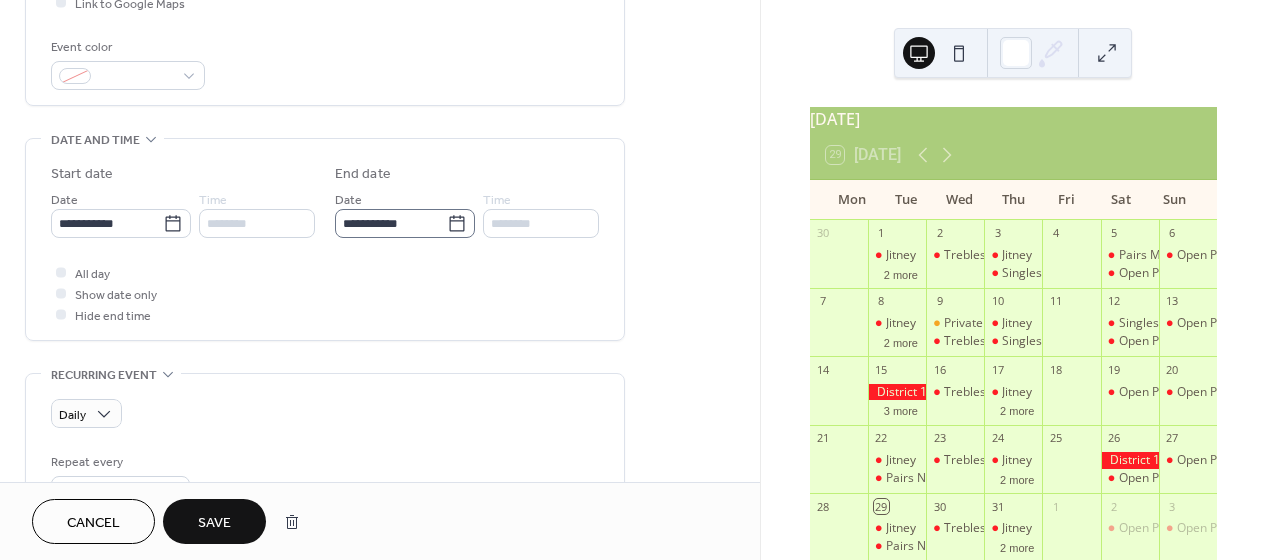 type on "**********" 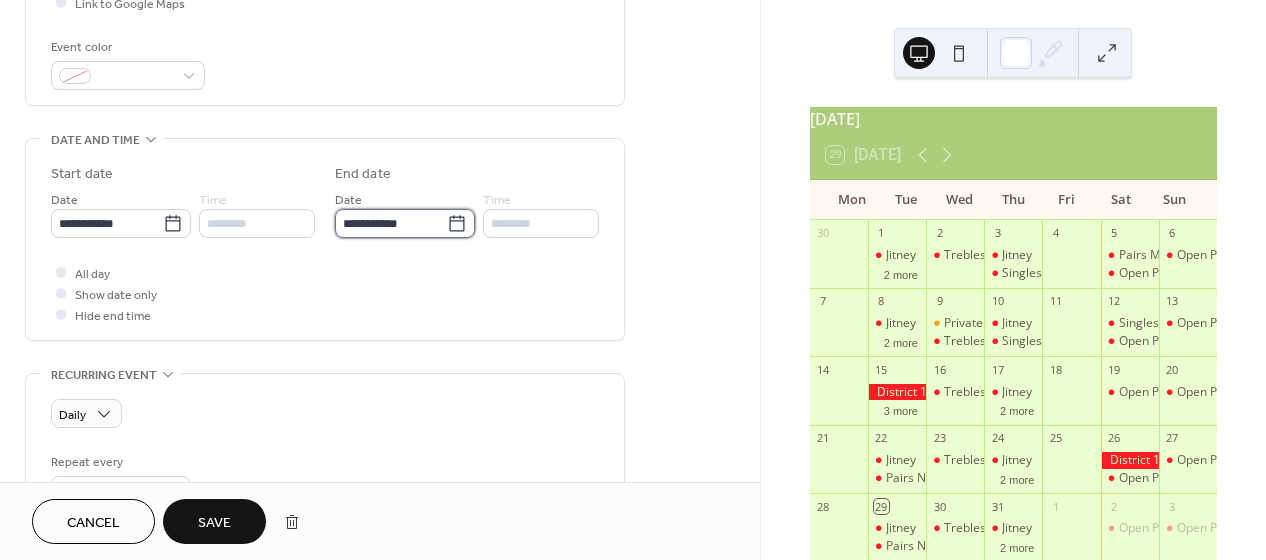 click on "**********" at bounding box center [391, 223] 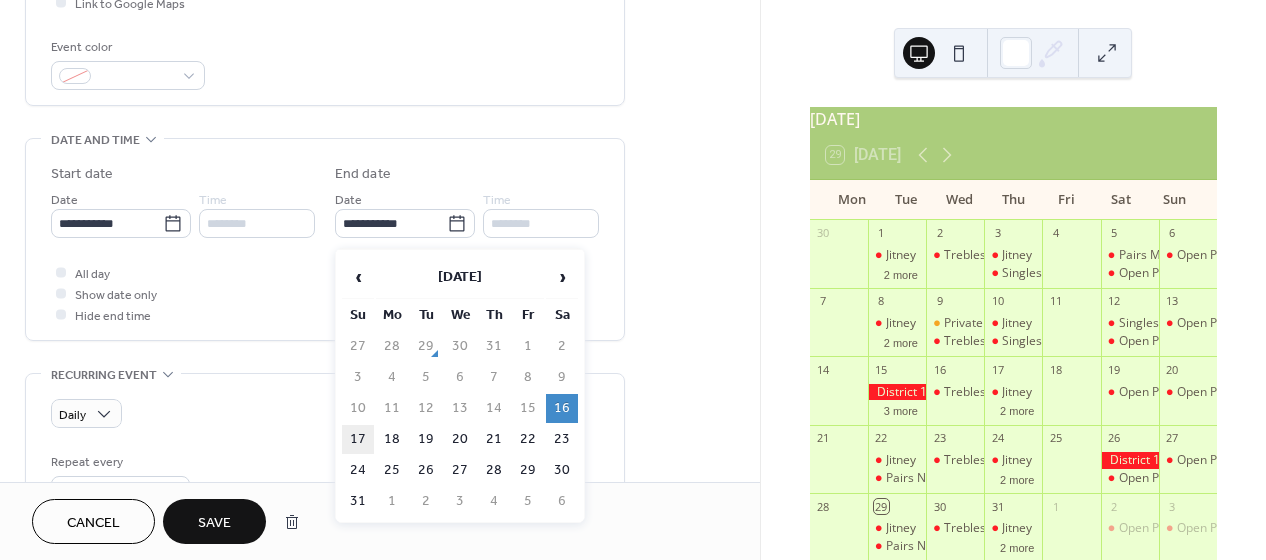 click on "17" at bounding box center (358, 439) 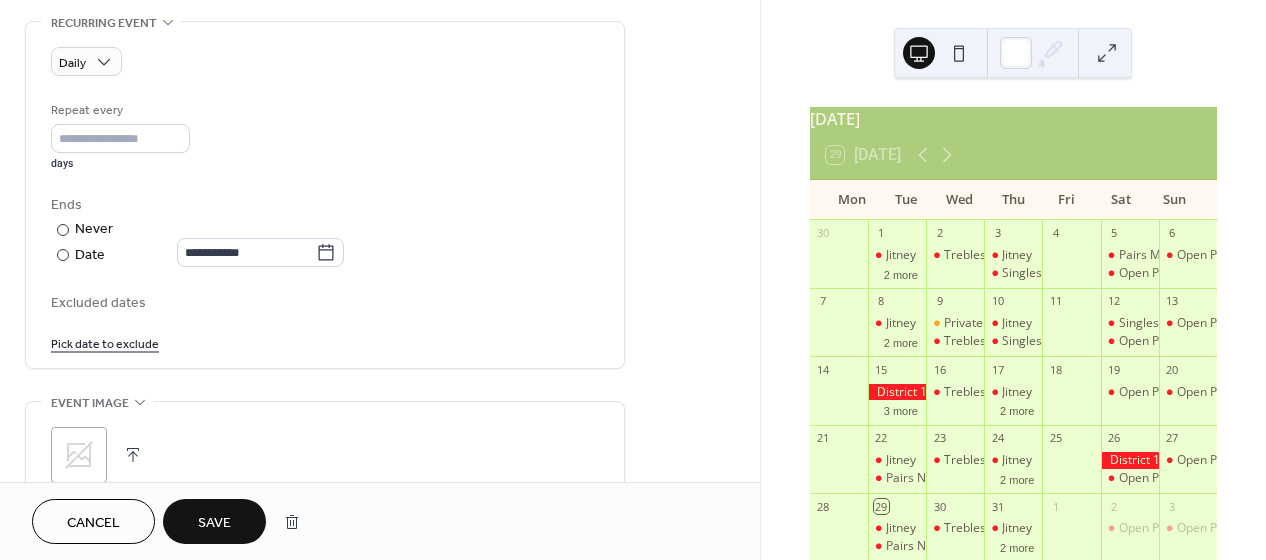scroll, scrollTop: 880, scrollLeft: 0, axis: vertical 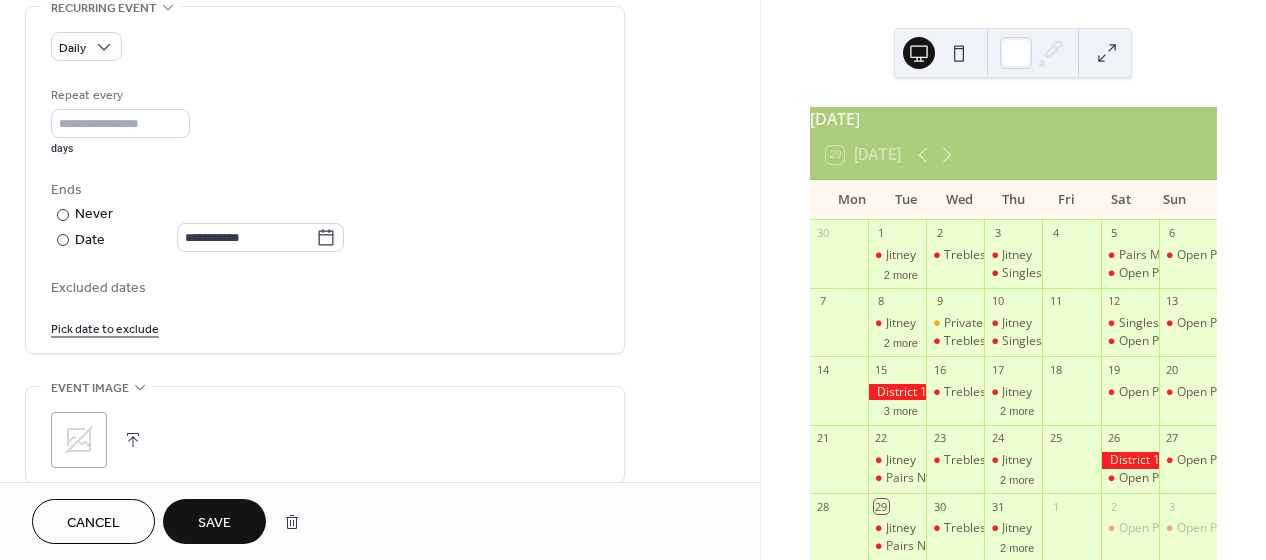 click on "Save" at bounding box center [214, 523] 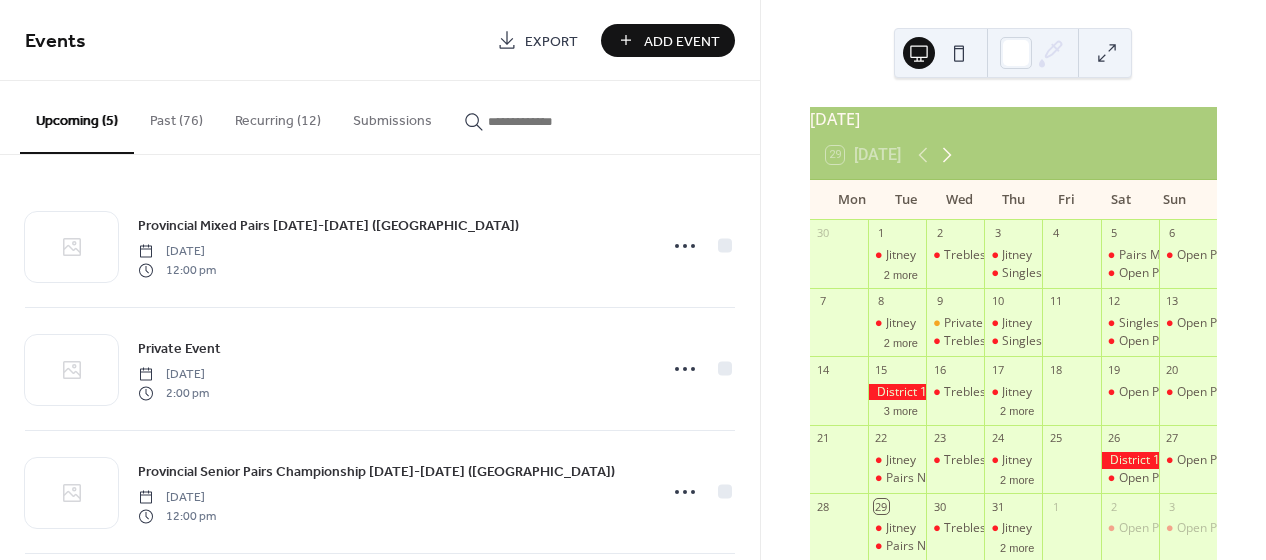 click 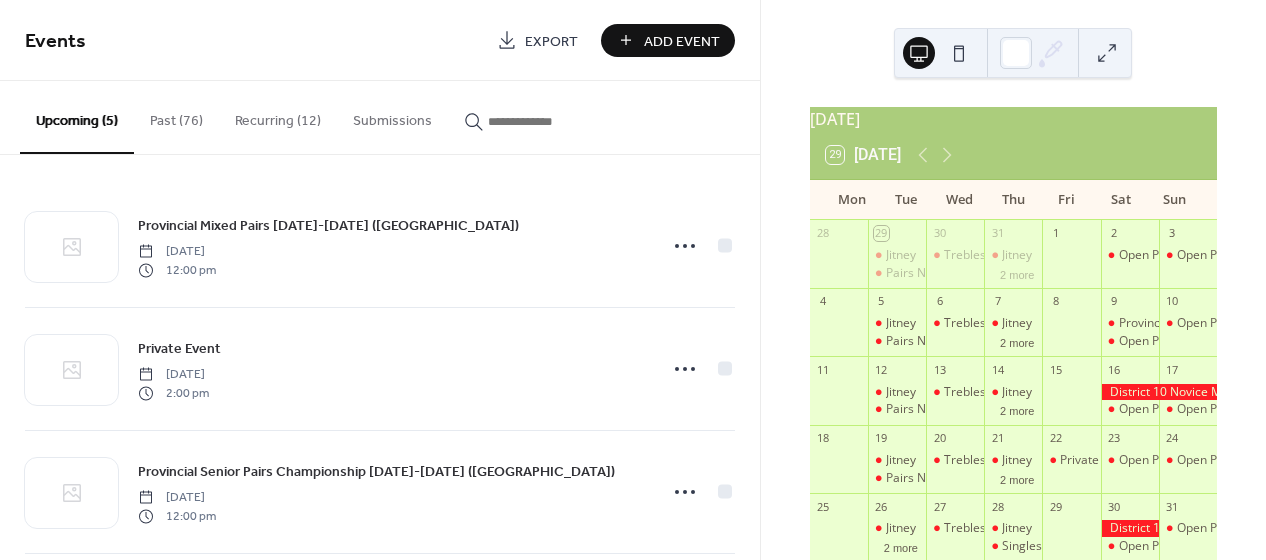 click on "Upcoming (5)" at bounding box center [77, 117] 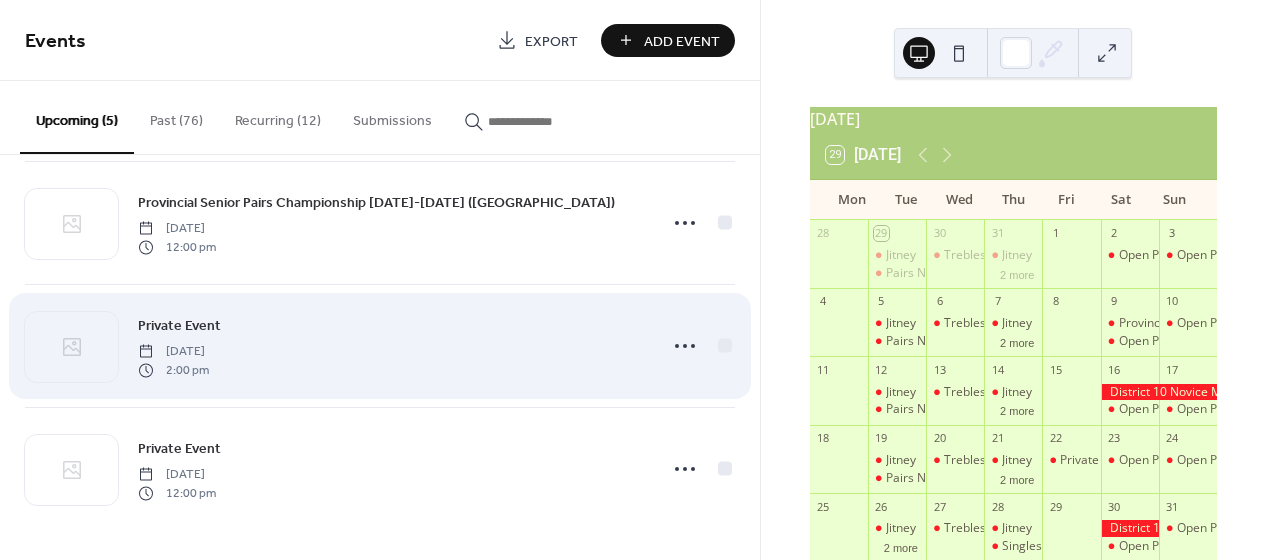 scroll, scrollTop: 0, scrollLeft: 0, axis: both 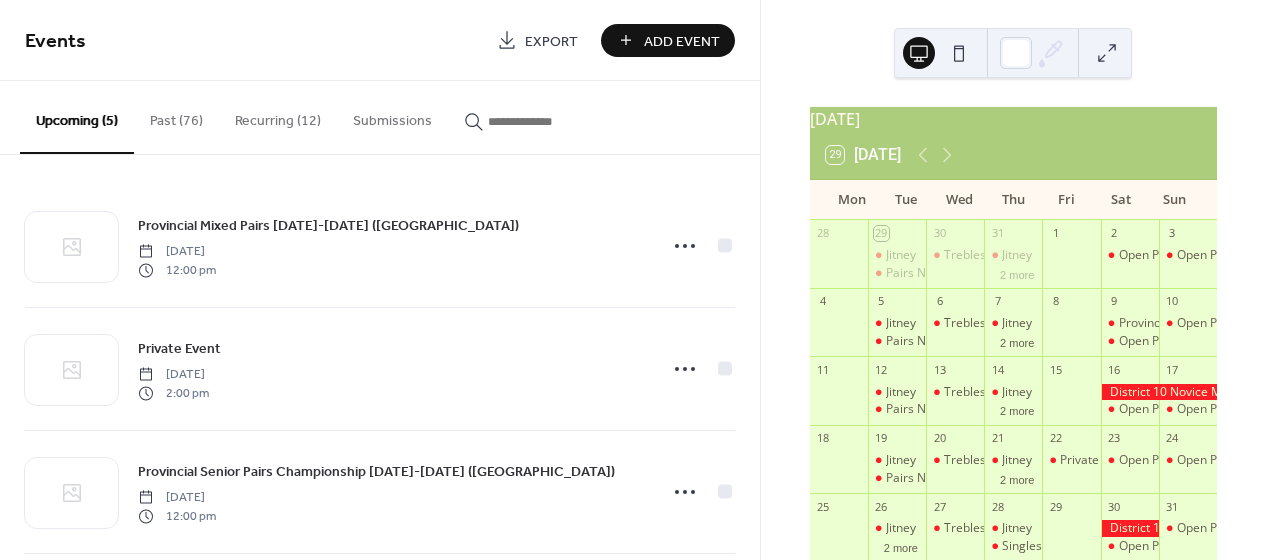 click on "Add Event" at bounding box center (682, 41) 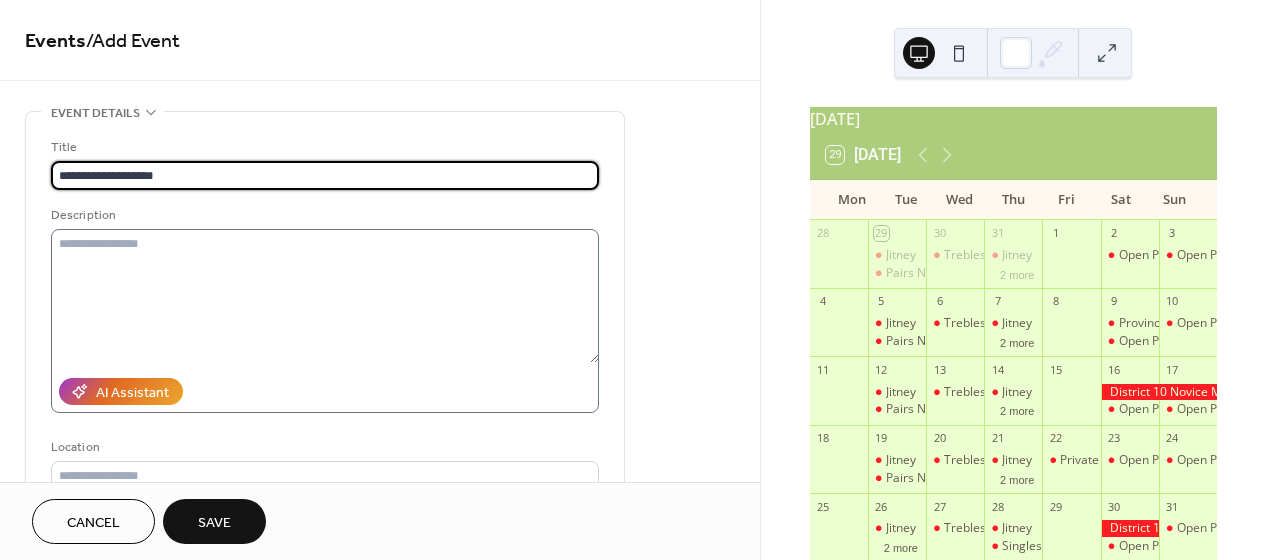 type on "**********" 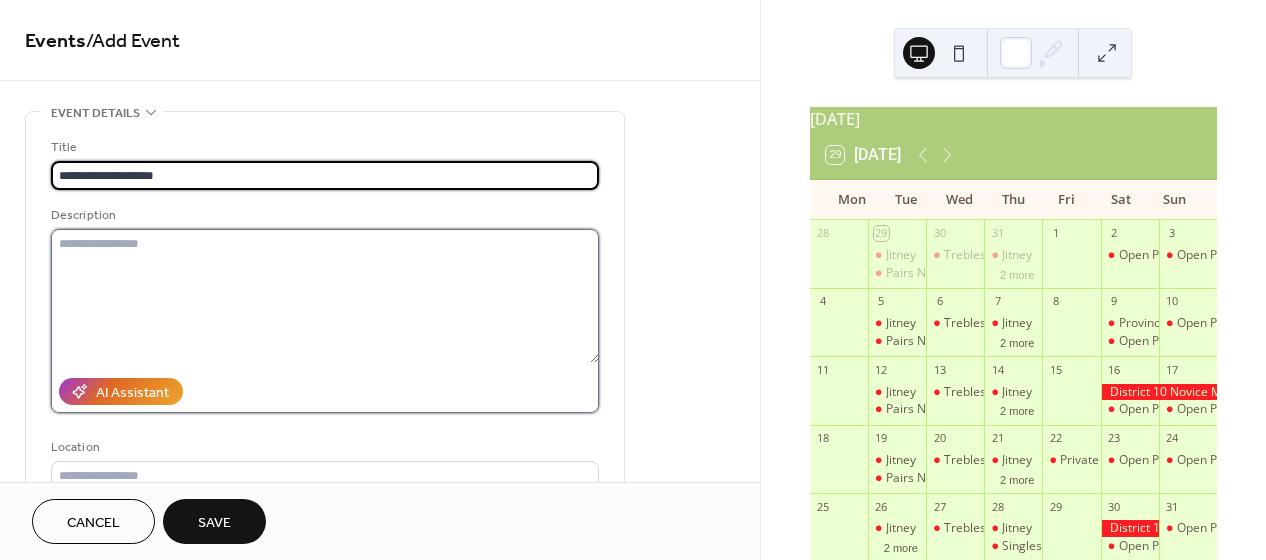 click at bounding box center (325, 296) 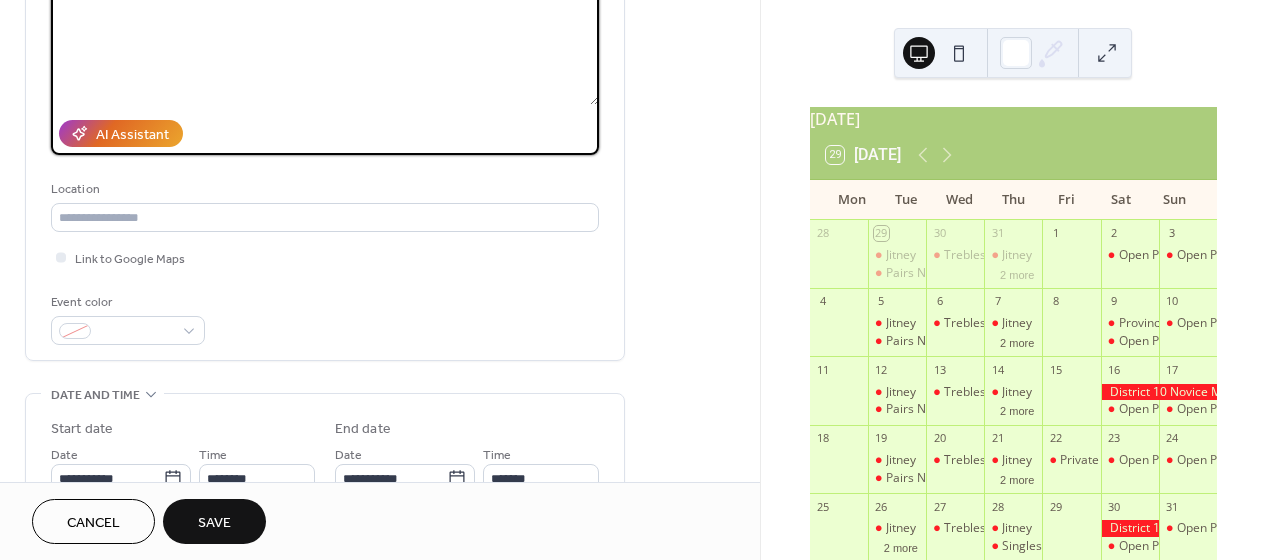 scroll, scrollTop: 259, scrollLeft: 0, axis: vertical 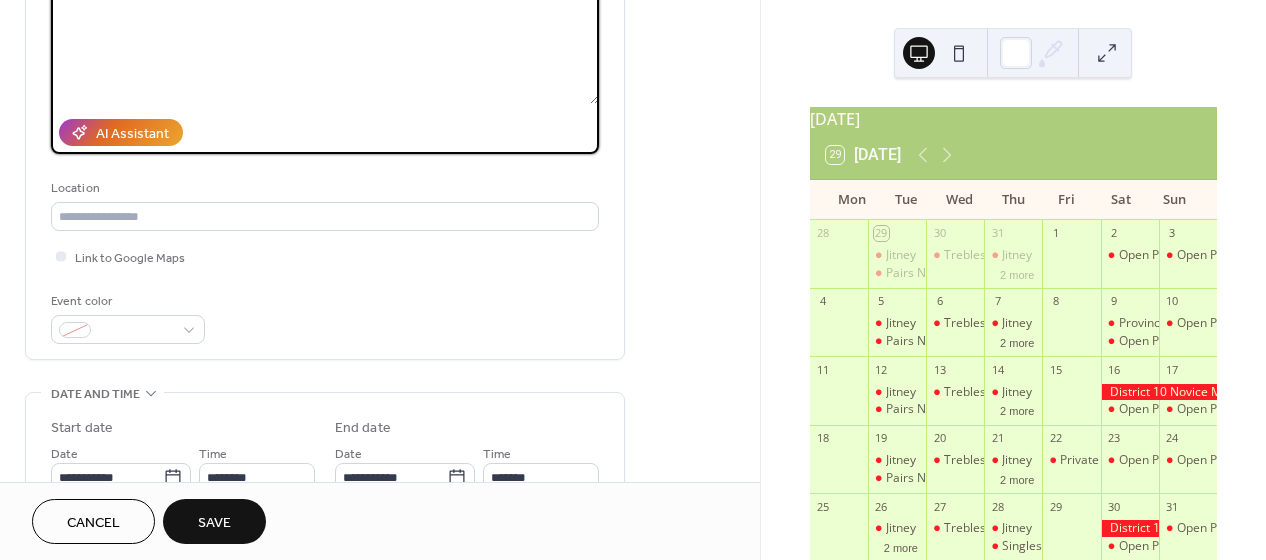 type on "**********" 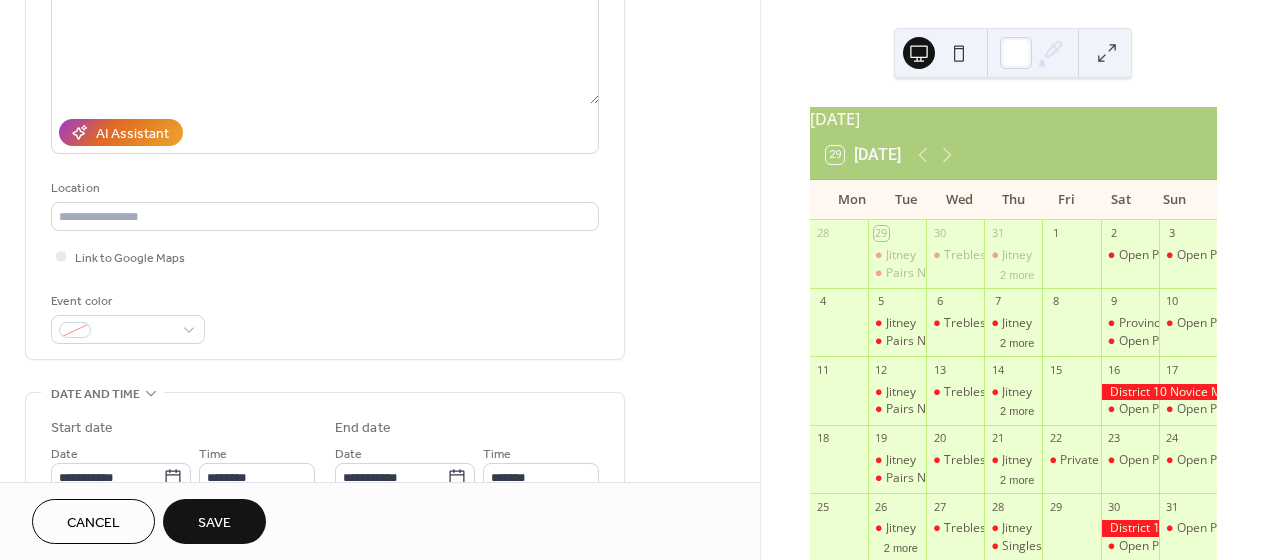 scroll, scrollTop: 352, scrollLeft: 0, axis: vertical 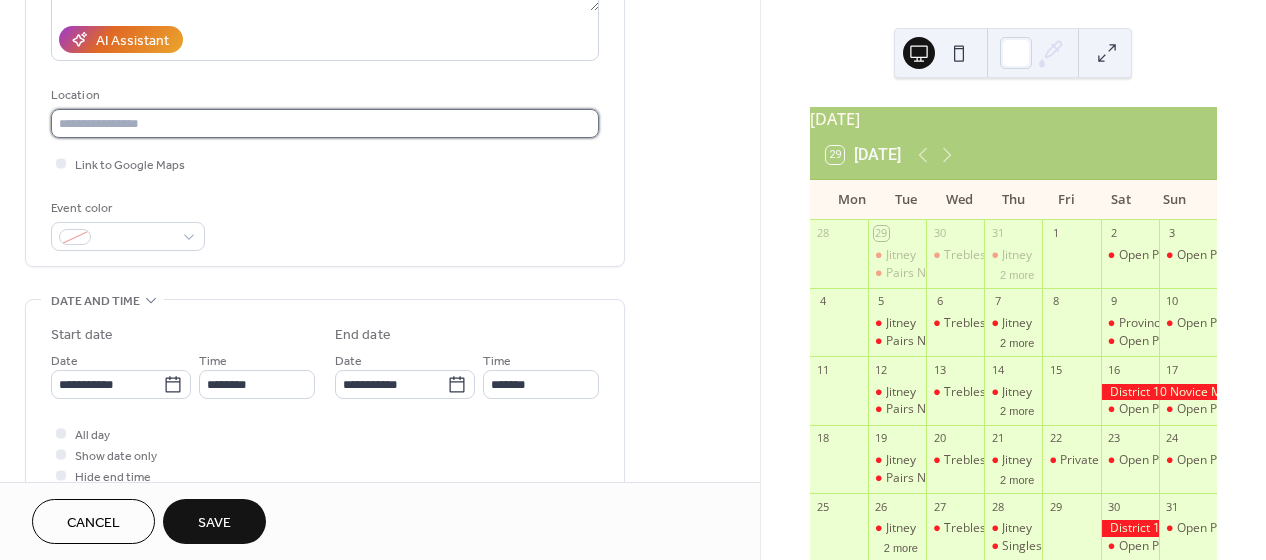 click at bounding box center [325, 123] 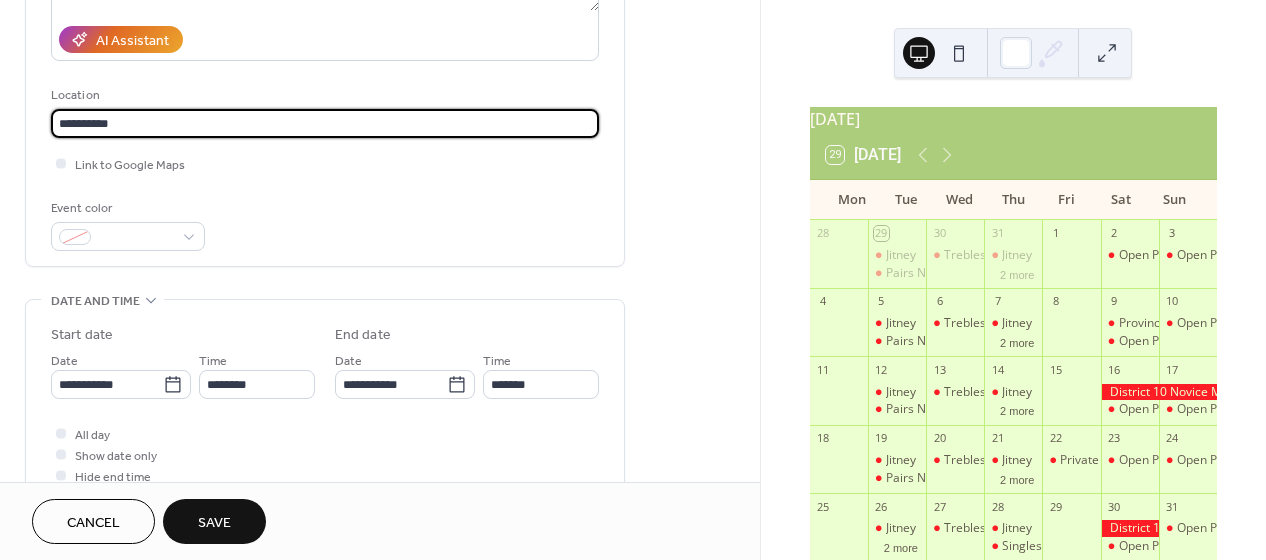 type on "**********" 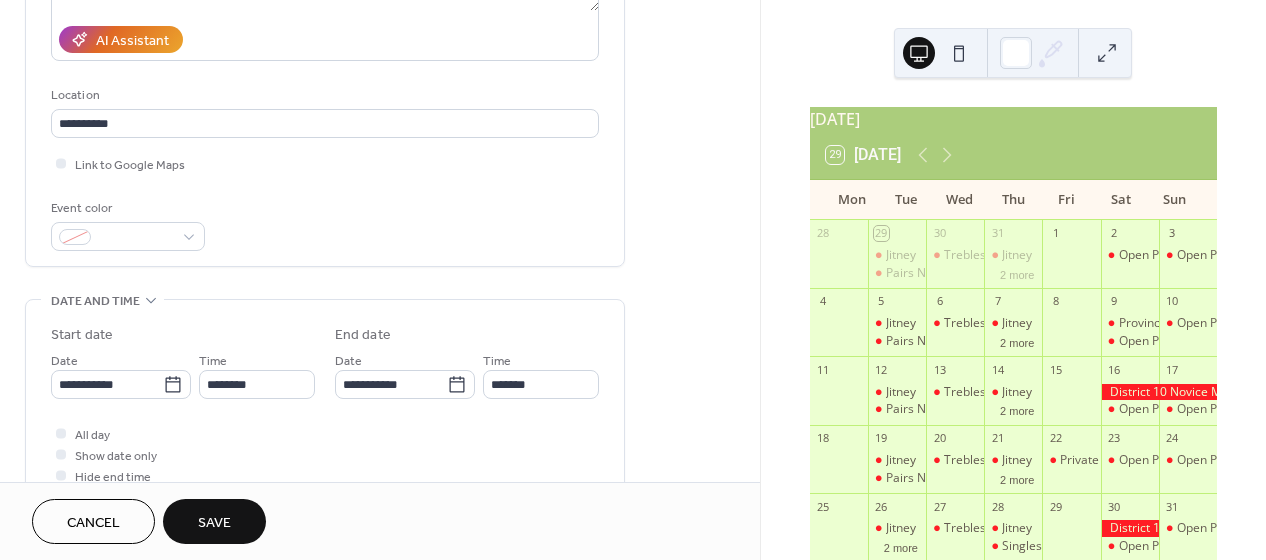 click on "Event color" at bounding box center [325, 224] 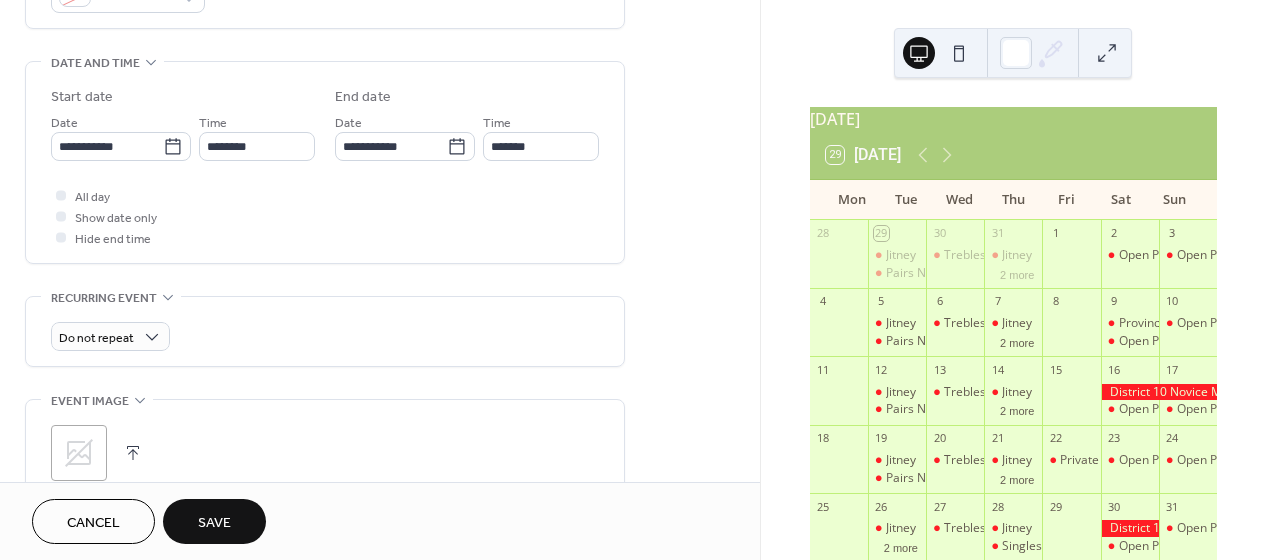 scroll, scrollTop: 597, scrollLeft: 0, axis: vertical 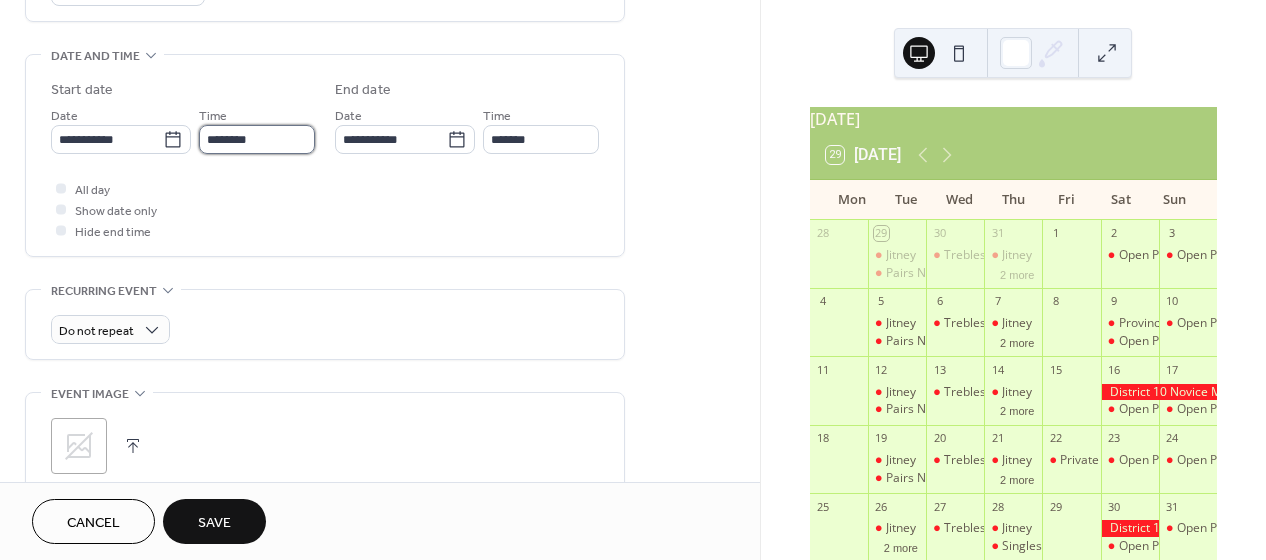 click on "********" at bounding box center (257, 139) 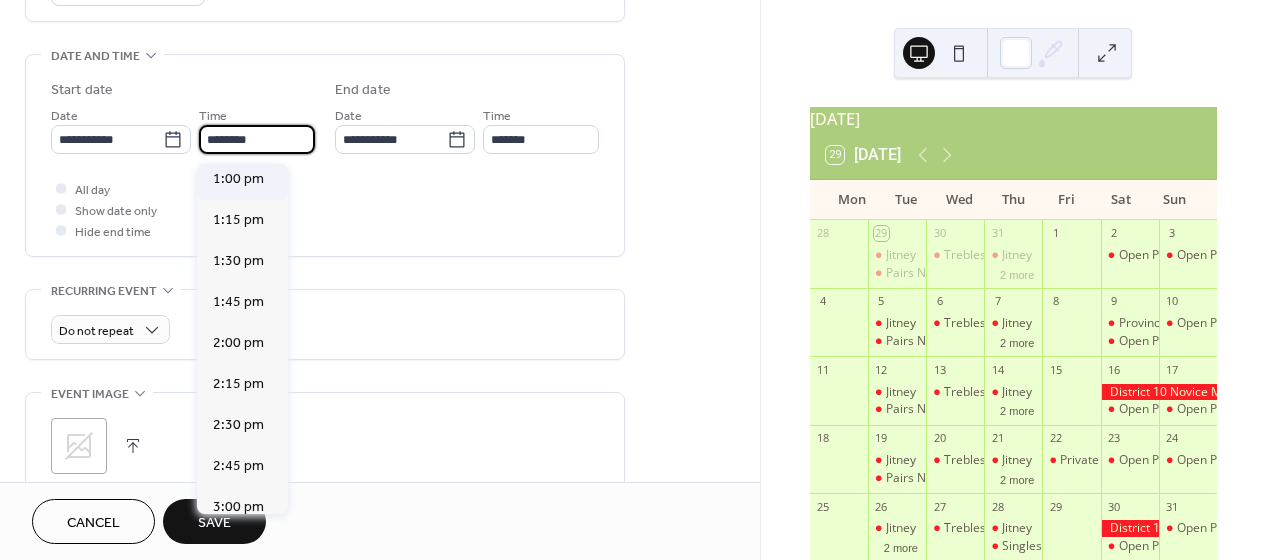 scroll, scrollTop: 2148, scrollLeft: 0, axis: vertical 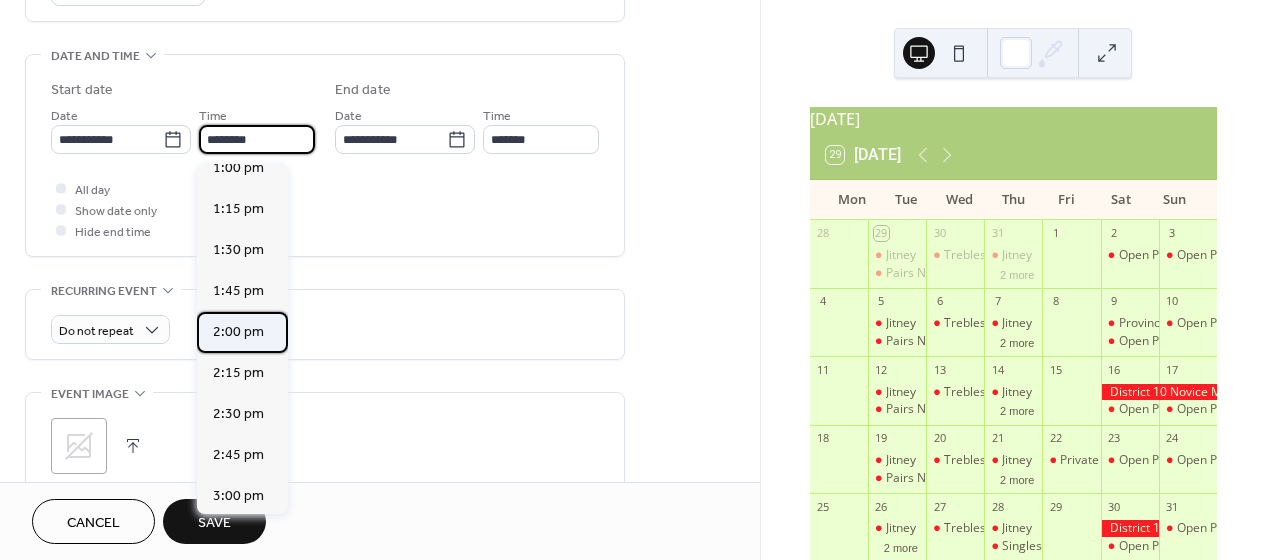 click on "2:00 pm" at bounding box center [238, 332] 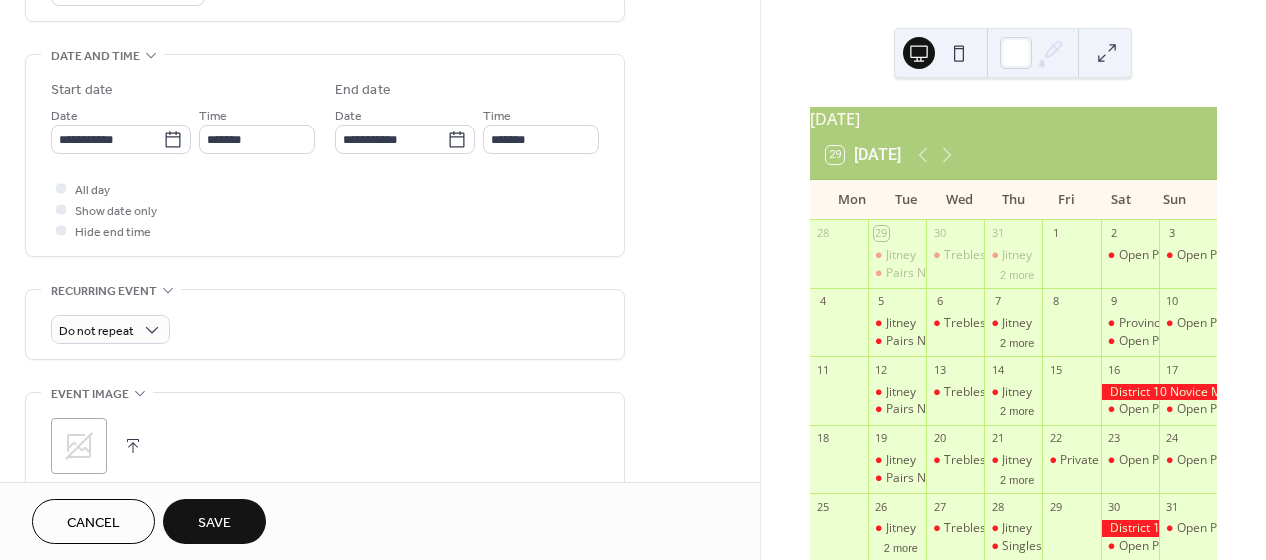 type on "*******" 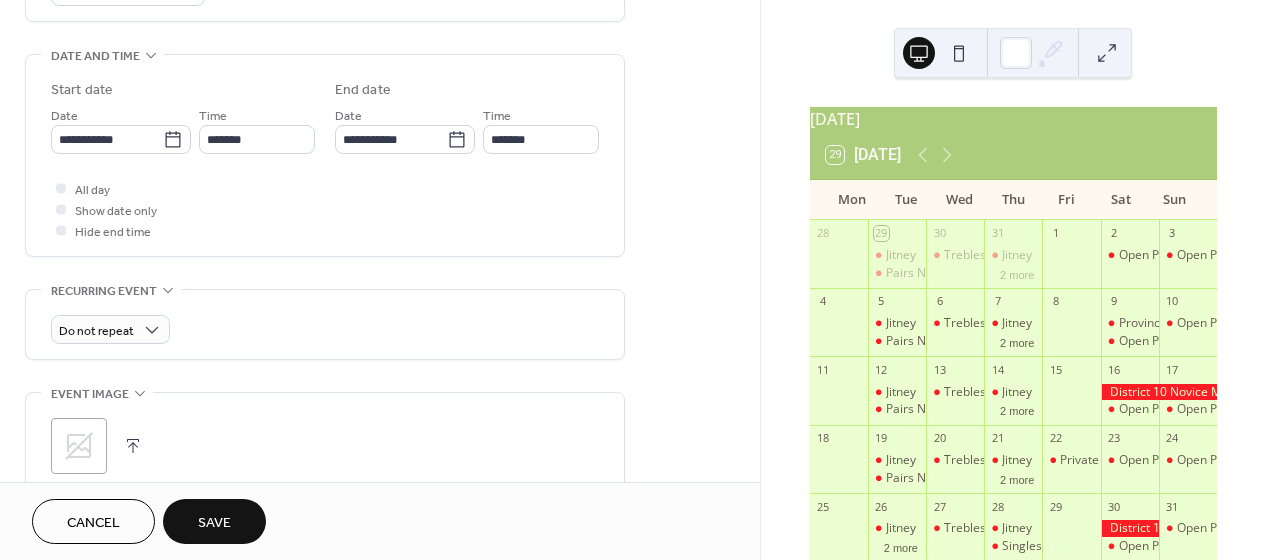 type on "*******" 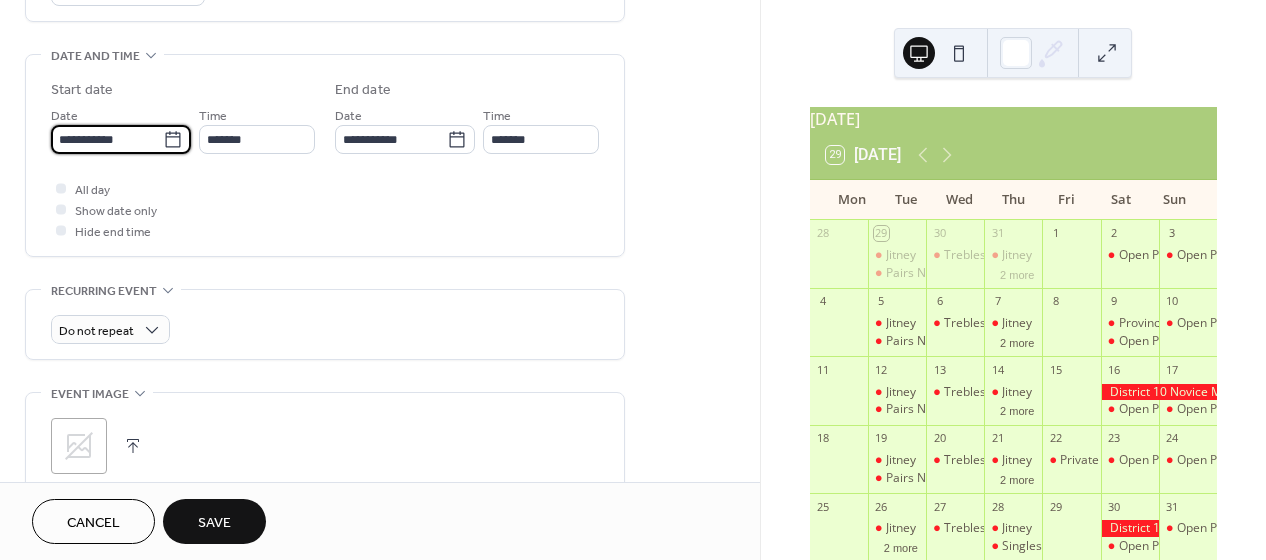 click on "**********" at bounding box center [107, 139] 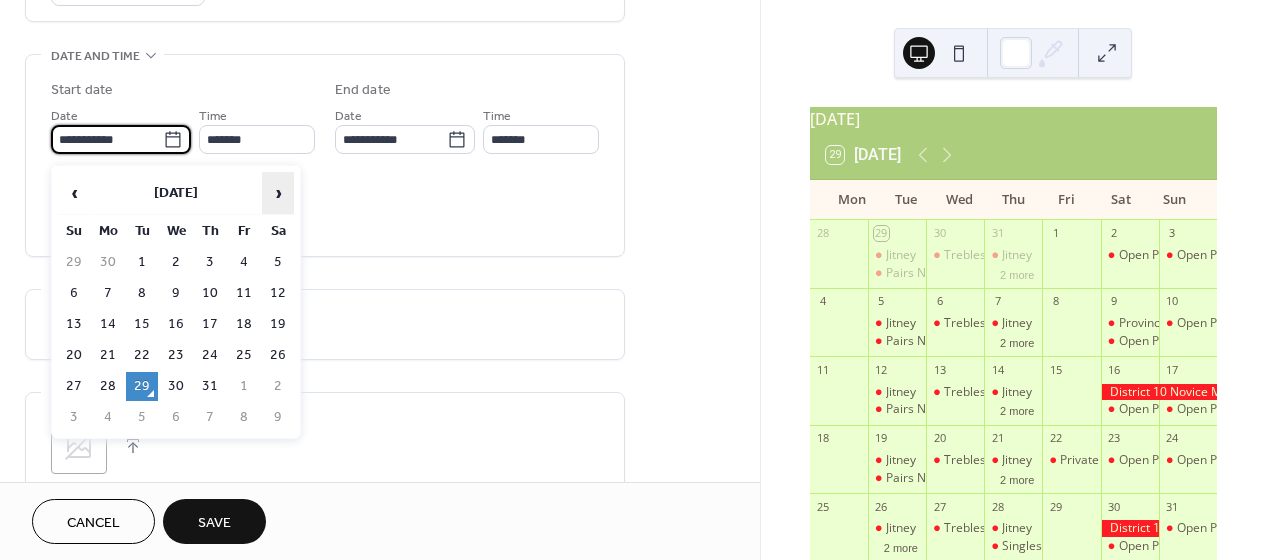 click on "›" at bounding box center [278, 193] 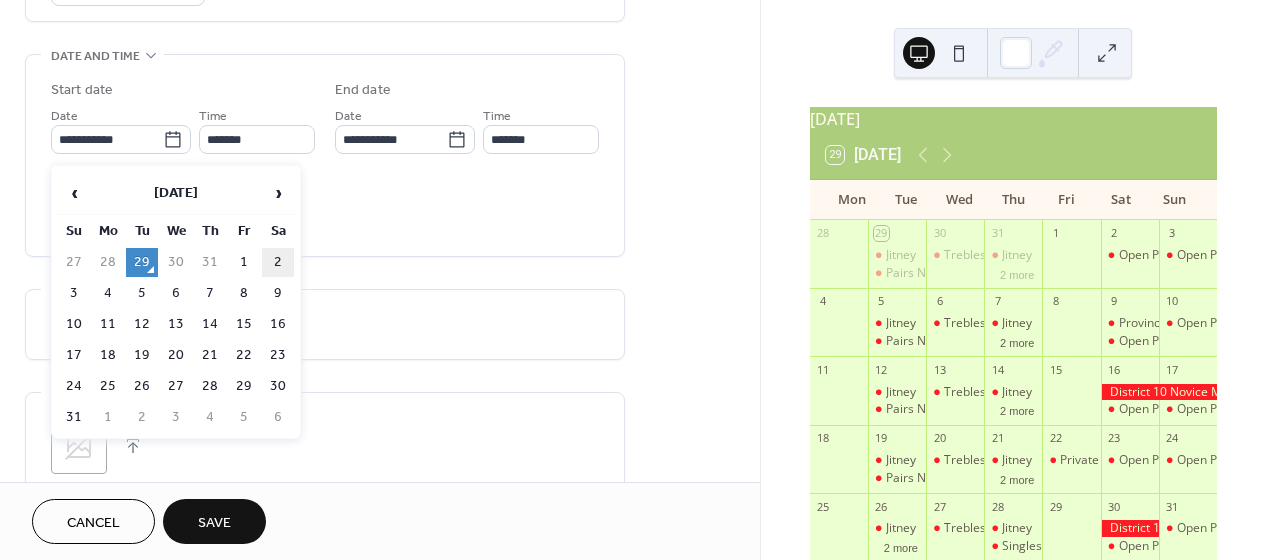 click on "2" at bounding box center (278, 262) 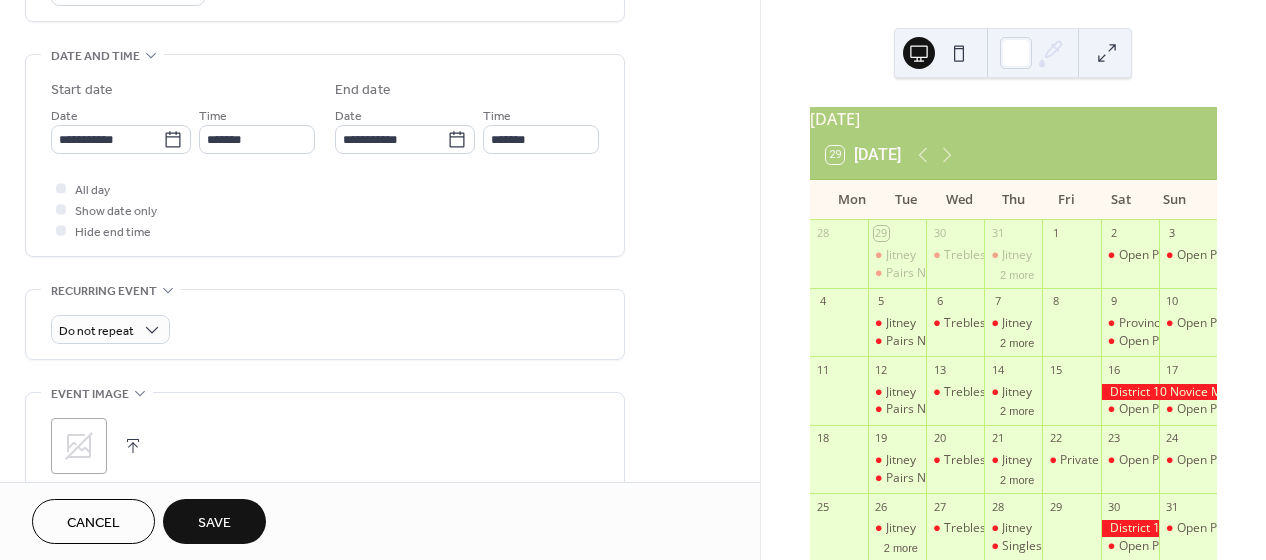 type on "**********" 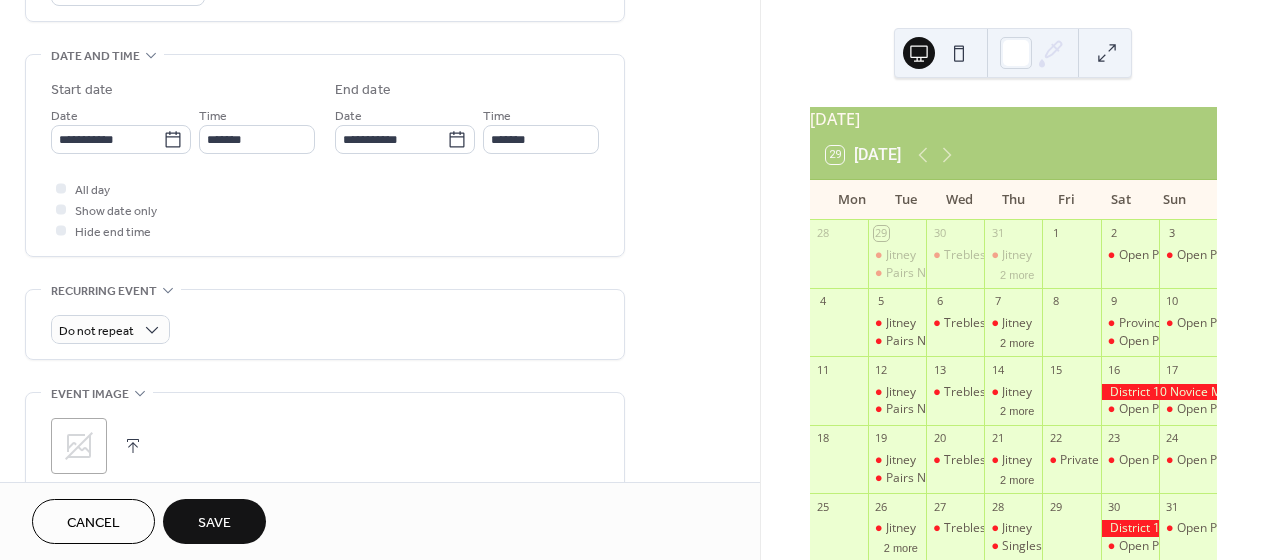 type on "**********" 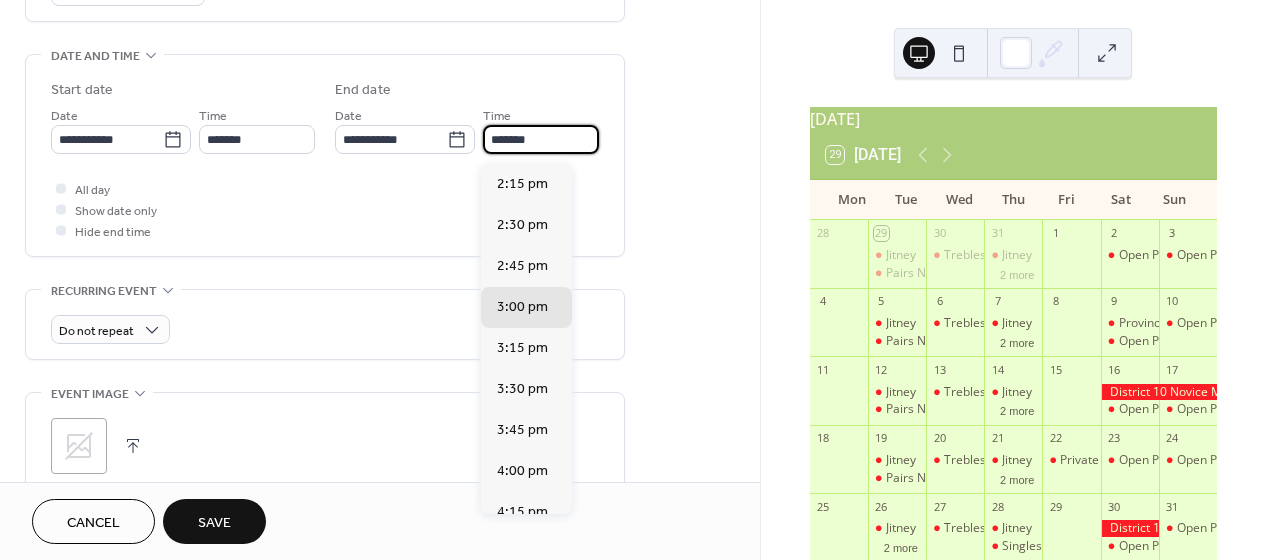 click on "*******" at bounding box center [541, 139] 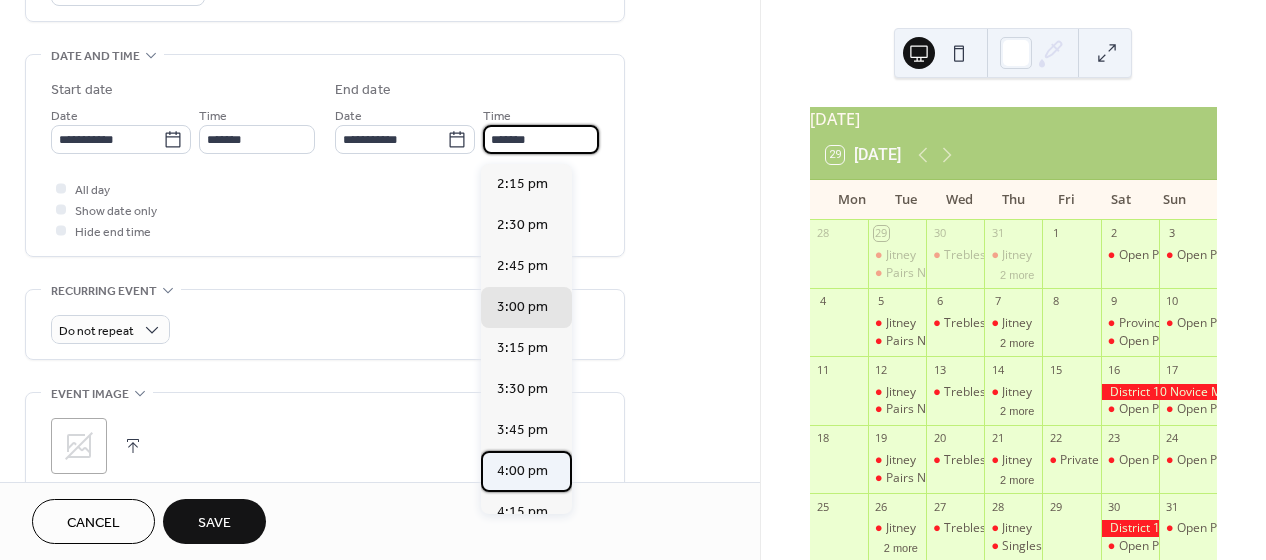 click on "4:00 pm" at bounding box center (522, 471) 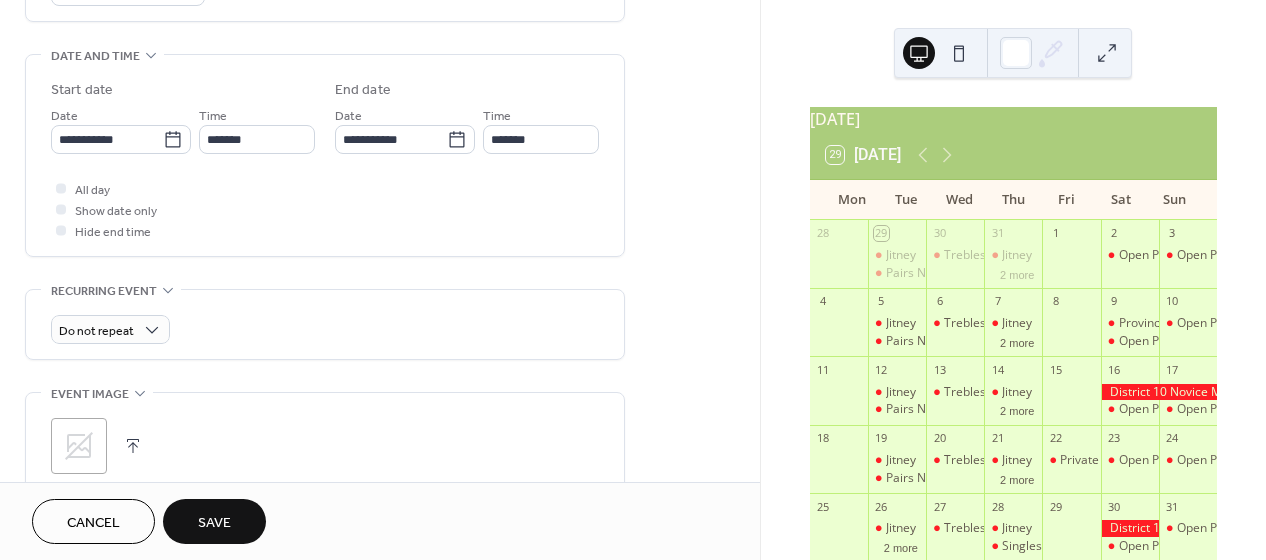 type on "*******" 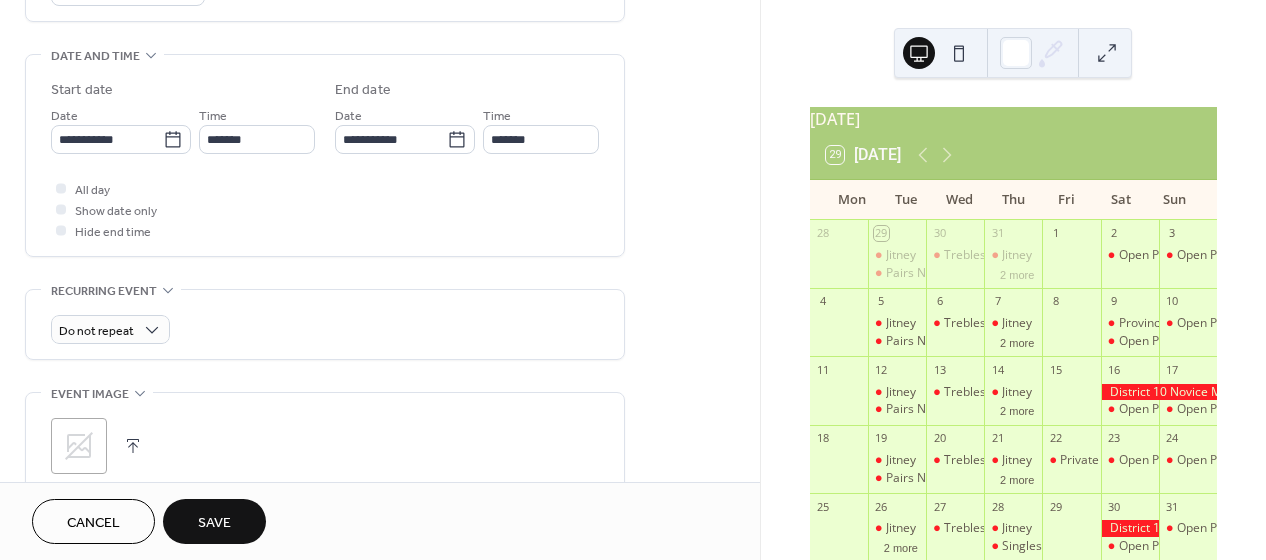 click on "Save" at bounding box center (214, 523) 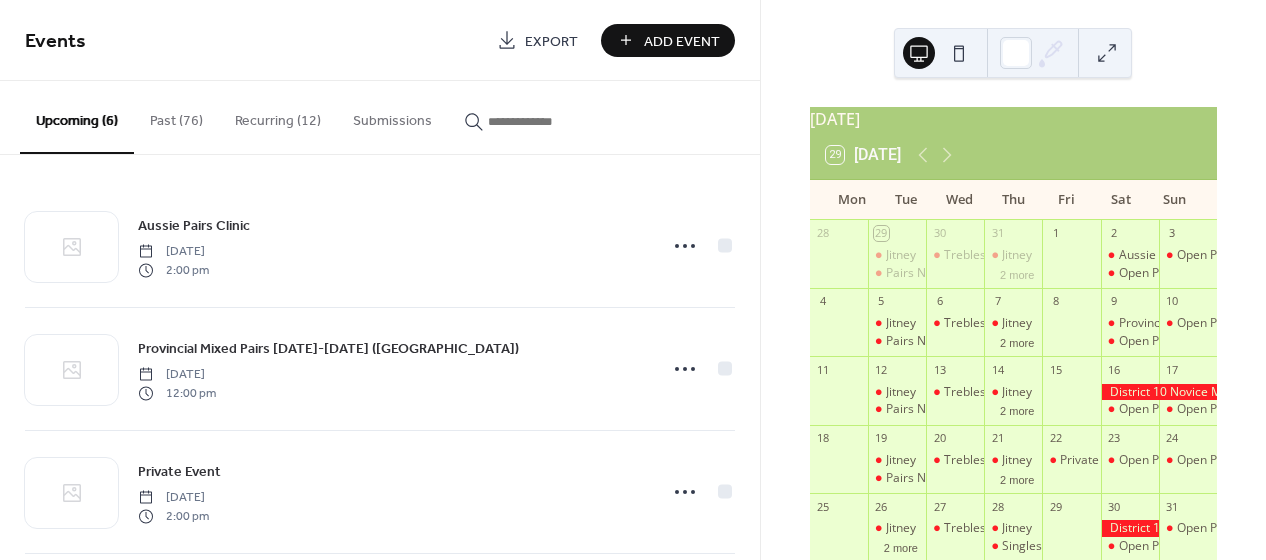 click on "Add Event" at bounding box center [668, 40] 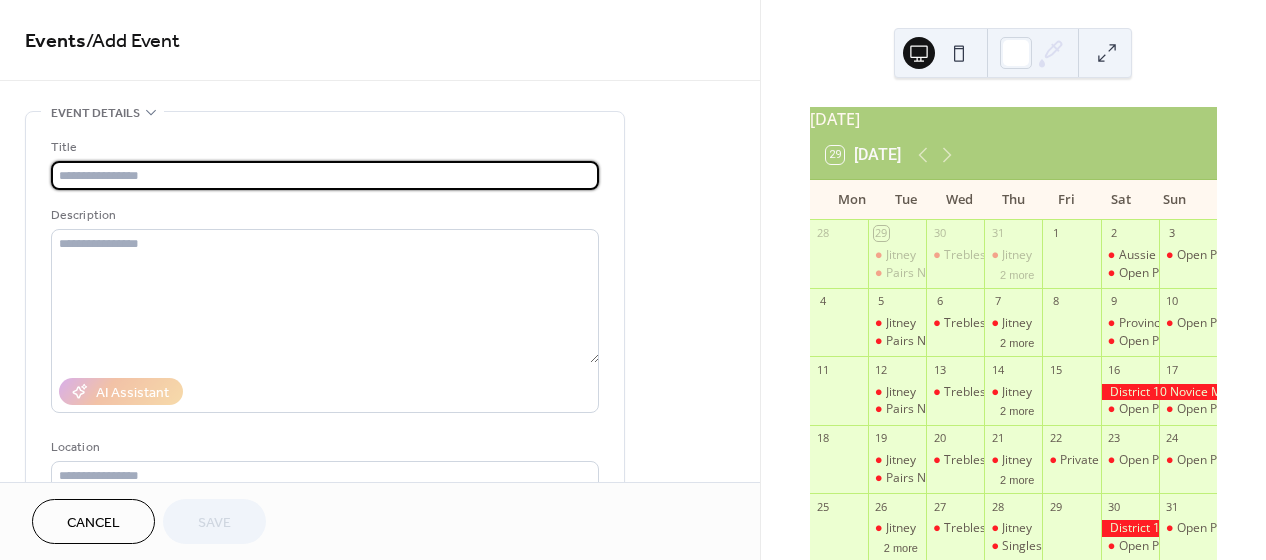 click at bounding box center [325, 175] 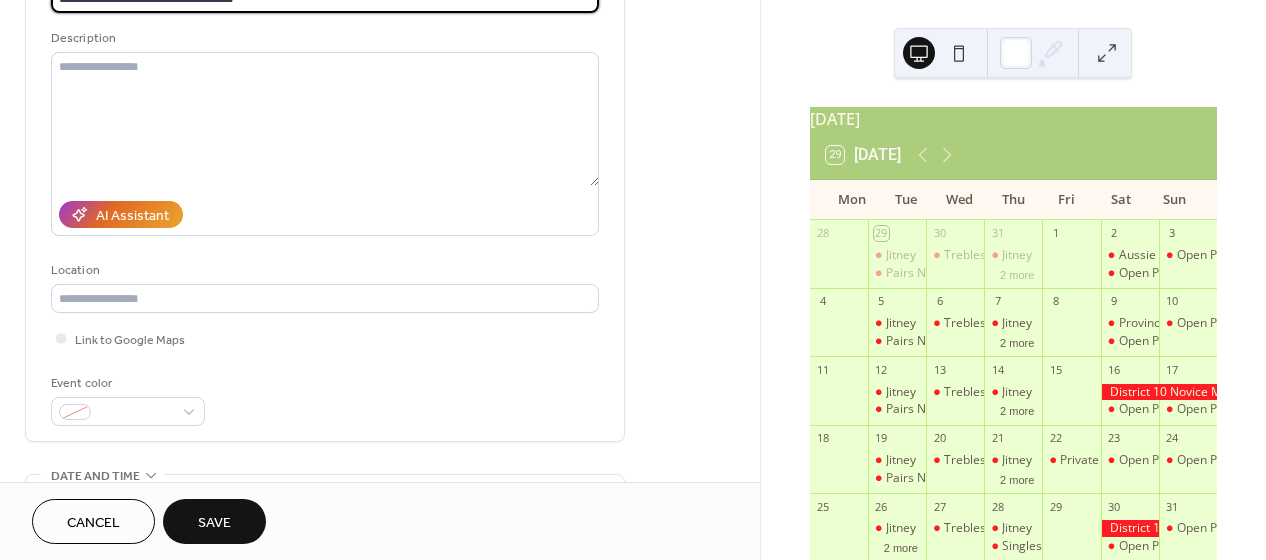 scroll, scrollTop: 312, scrollLeft: 0, axis: vertical 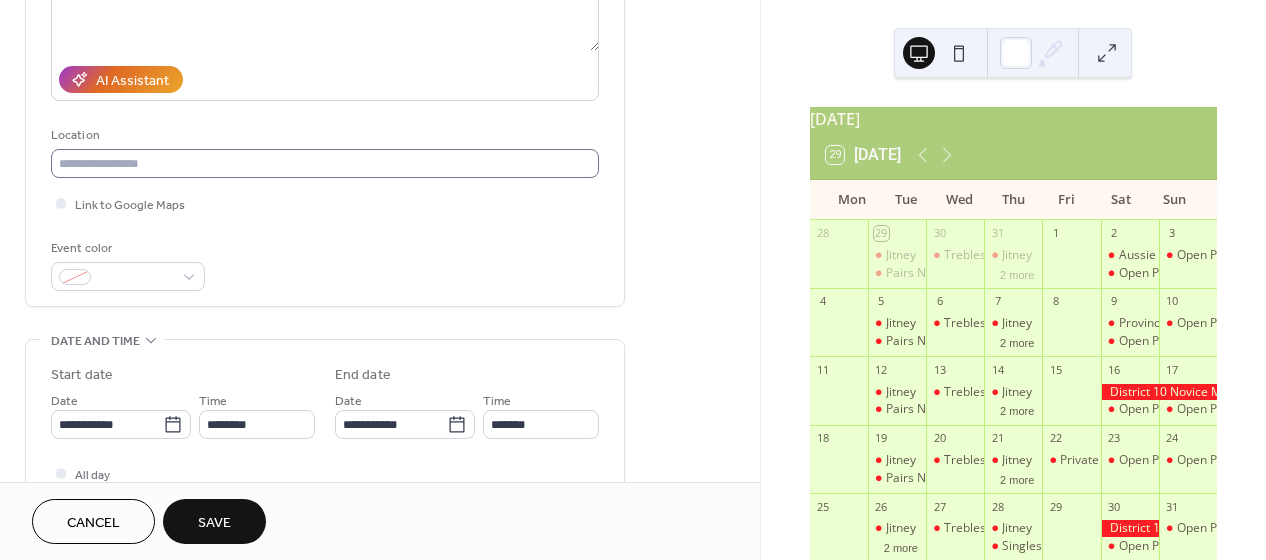 type on "**********" 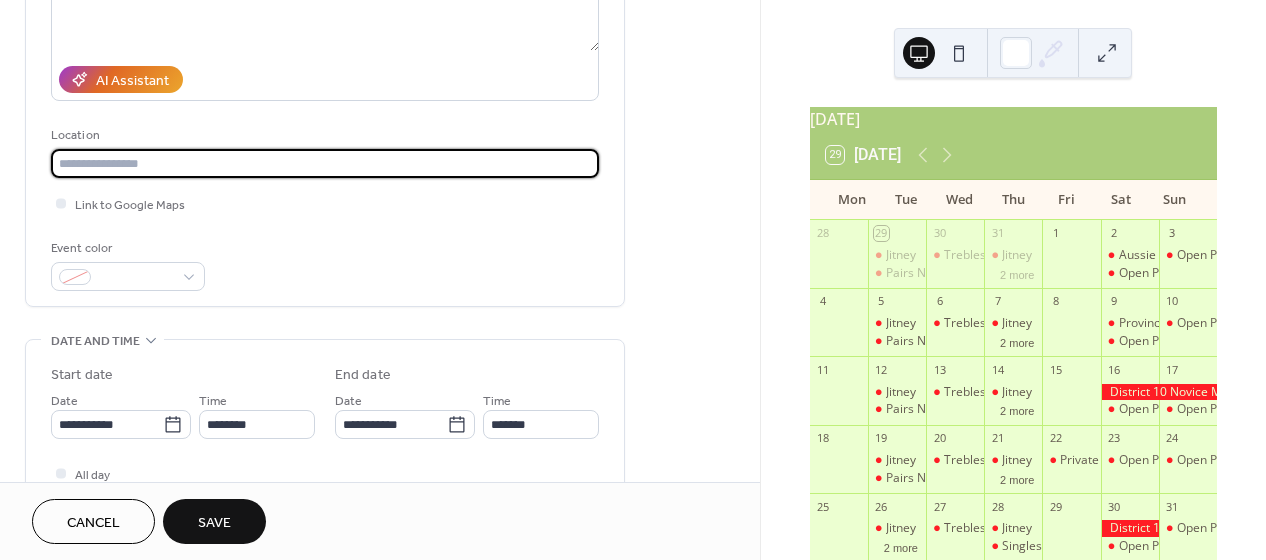 click at bounding box center [325, 163] 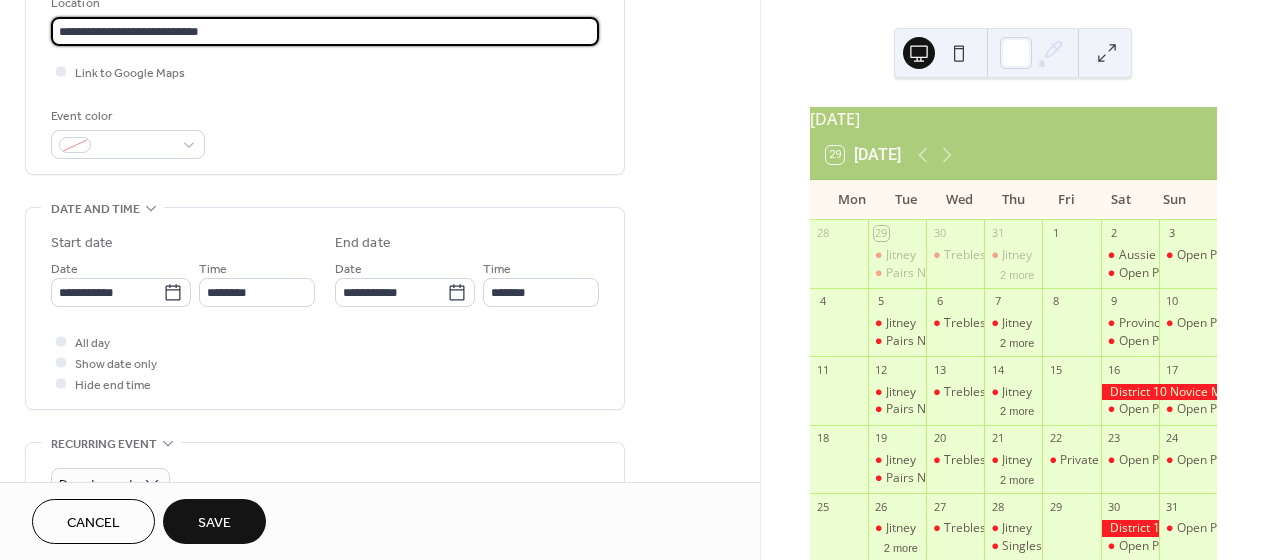scroll, scrollTop: 502, scrollLeft: 0, axis: vertical 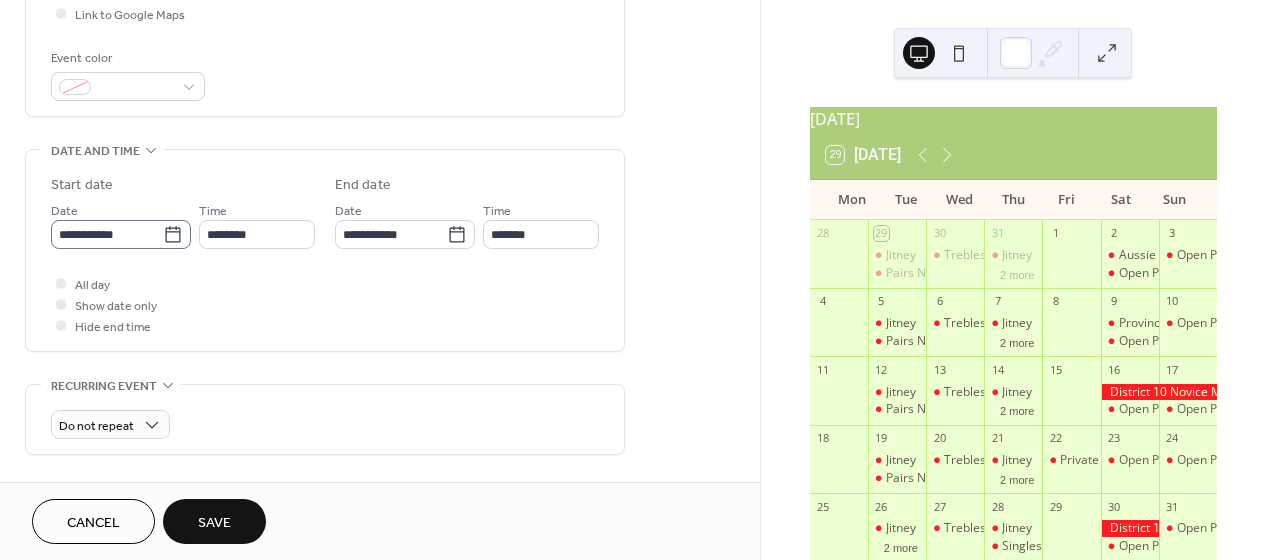 type on "**********" 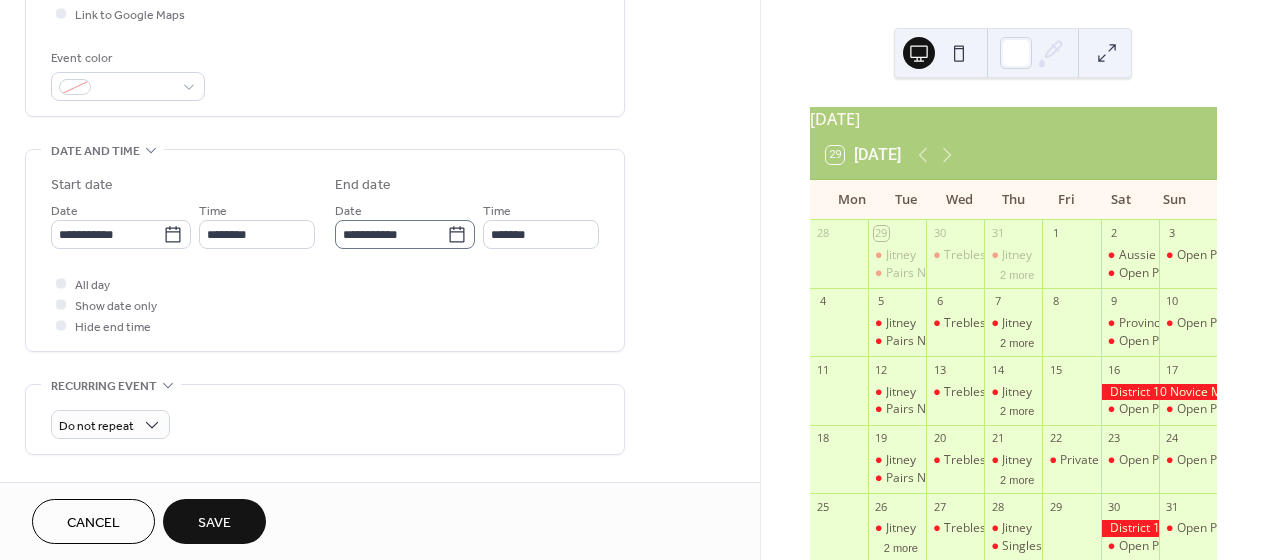 drag, startPoint x: 167, startPoint y: 238, endPoint x: 370, endPoint y: 240, distance: 203.00986 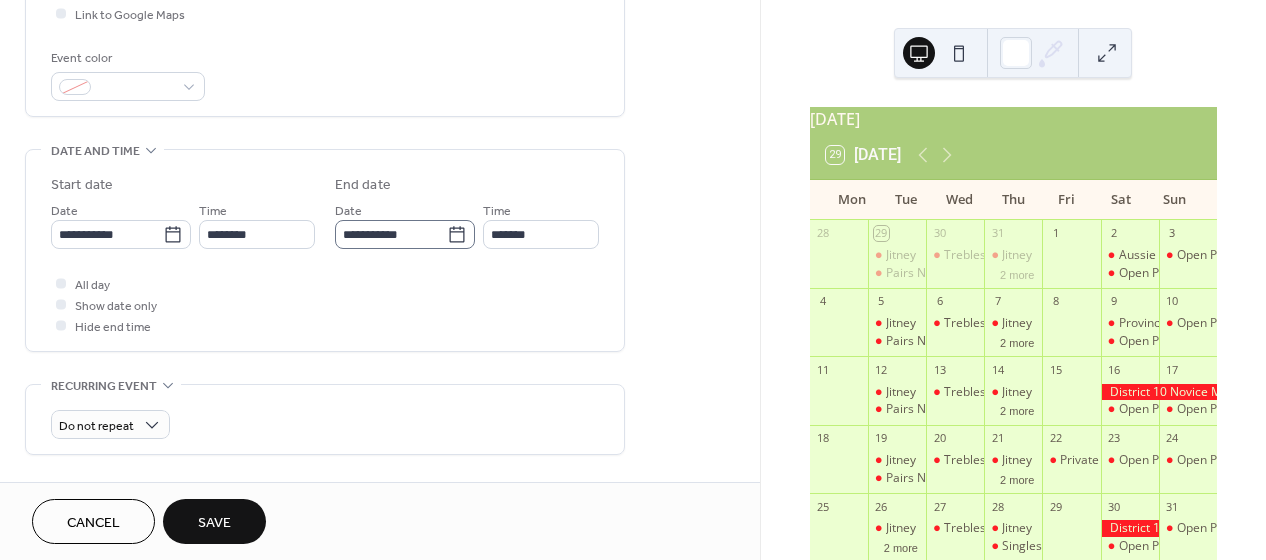 click 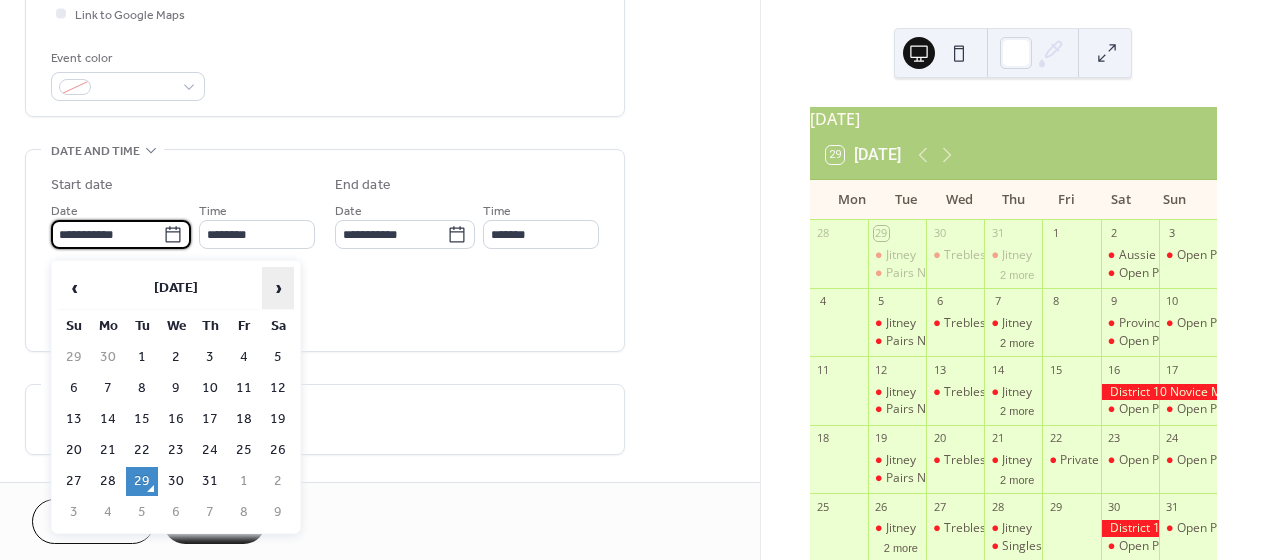 click on "›" at bounding box center [278, 288] 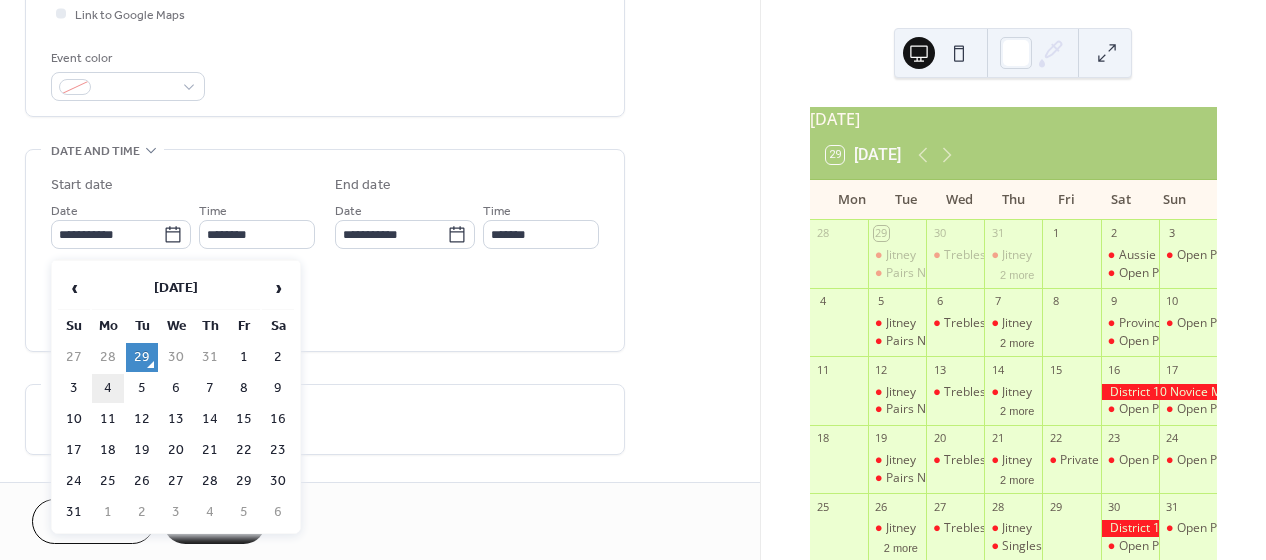 click on "4" at bounding box center (108, 388) 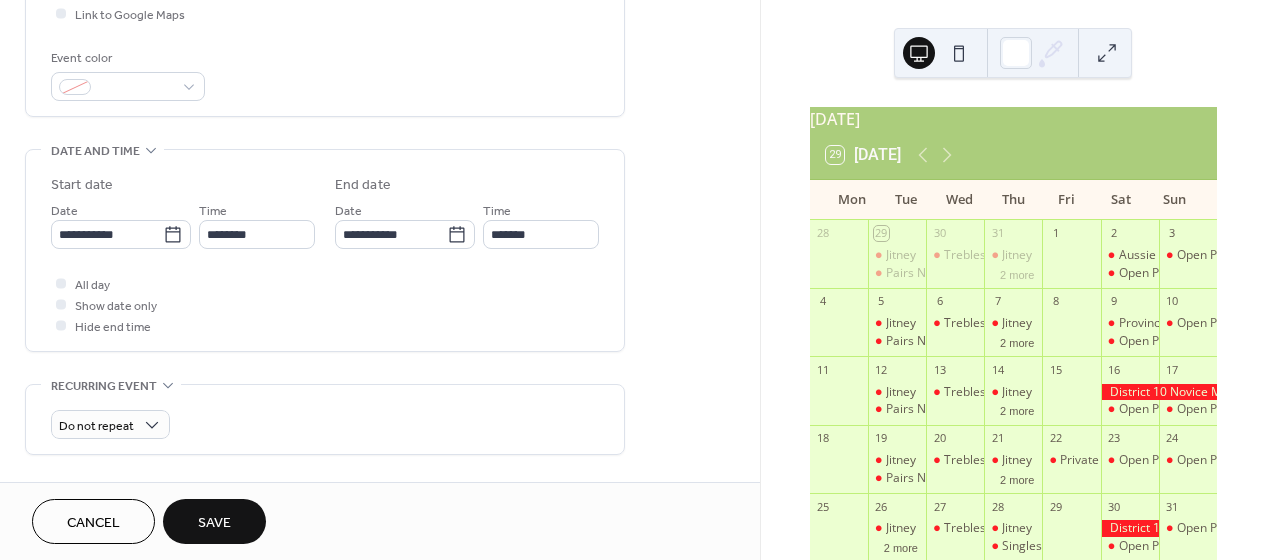 type on "**********" 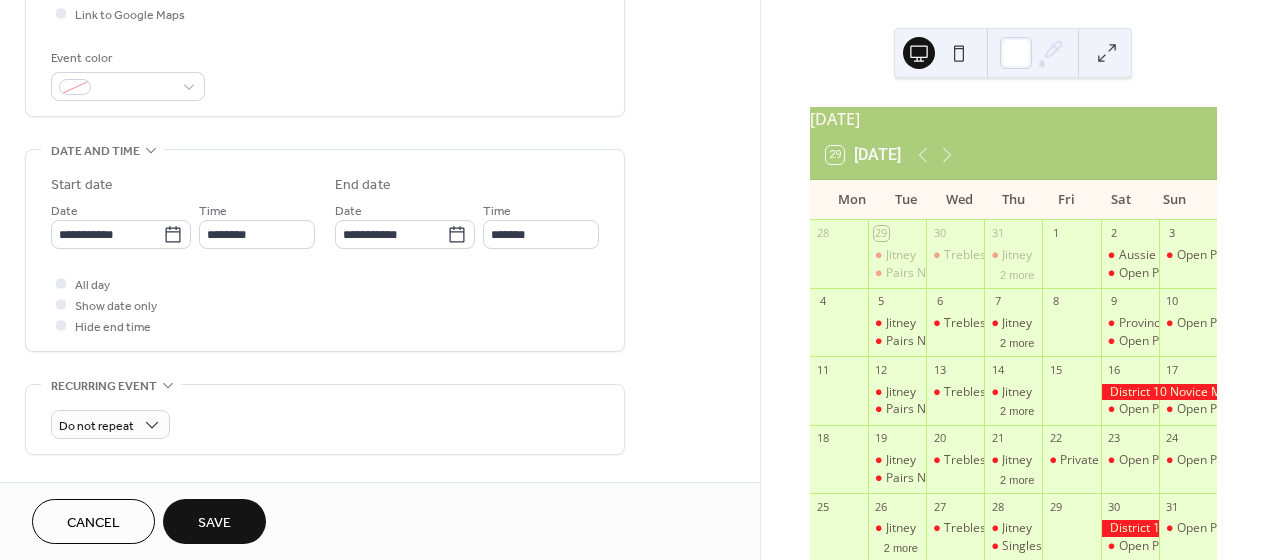 type on "**********" 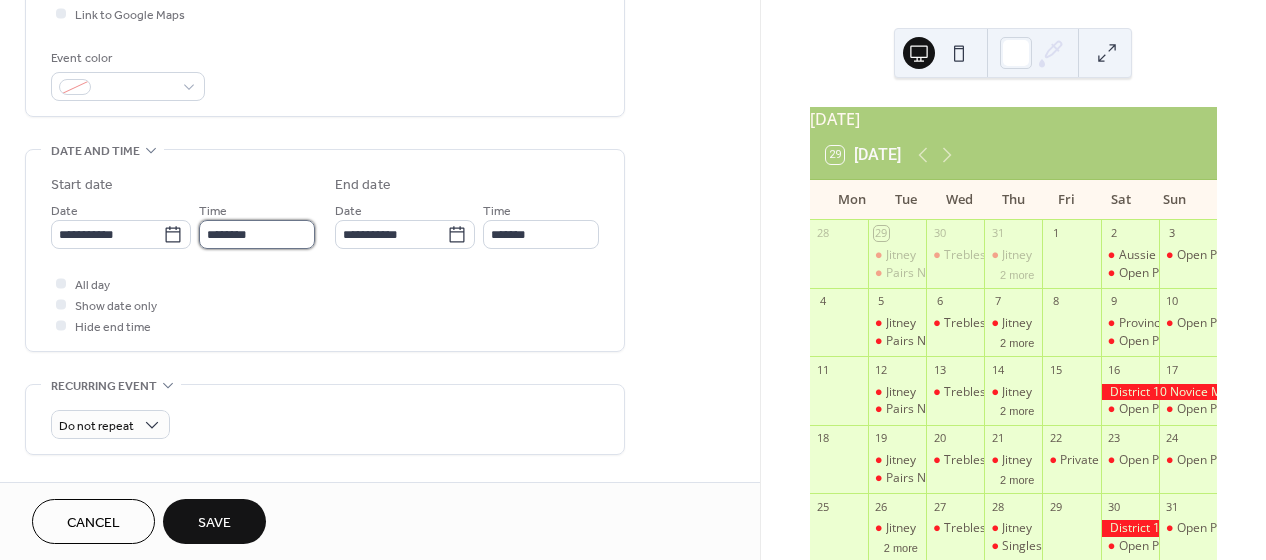 click on "********" at bounding box center (257, 234) 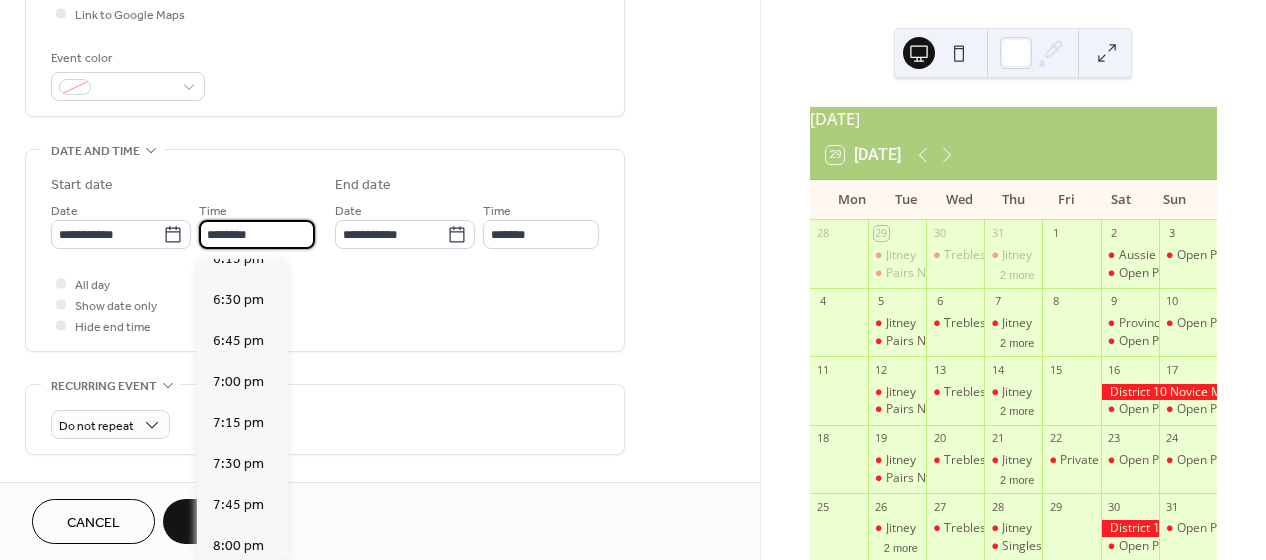 scroll, scrollTop: 3046, scrollLeft: 0, axis: vertical 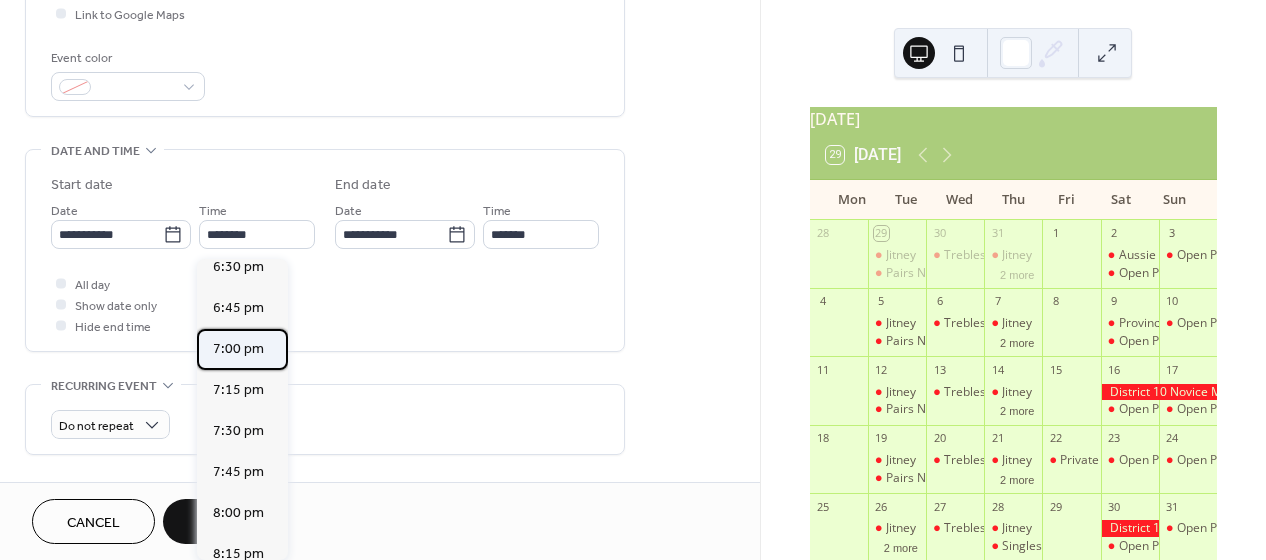 click on "7:00 pm" at bounding box center (238, 349) 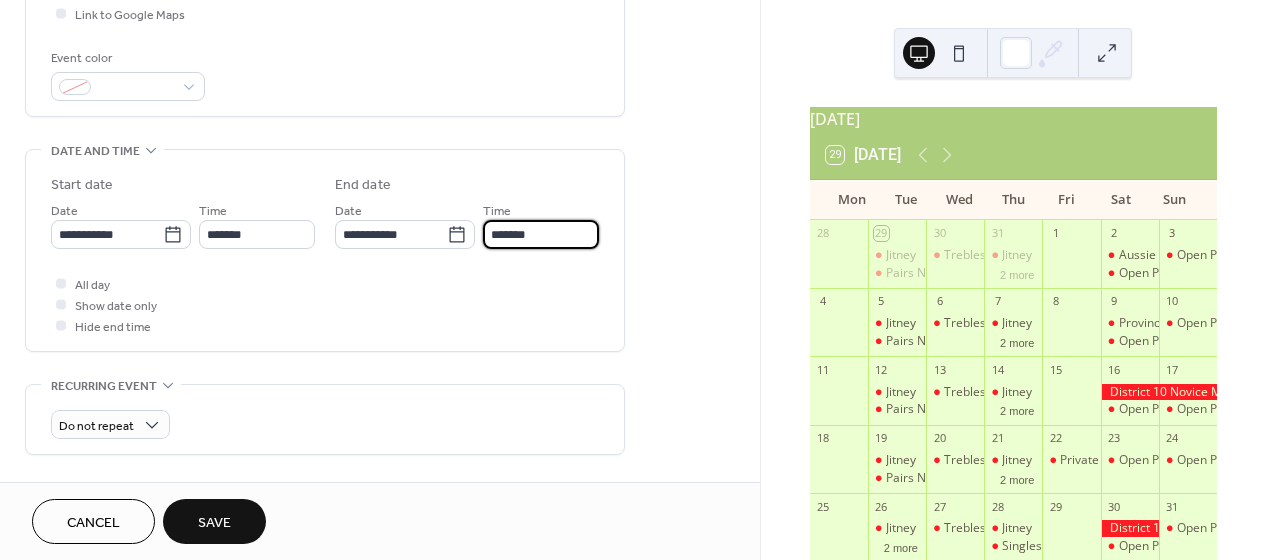 click on "*******" at bounding box center (541, 234) 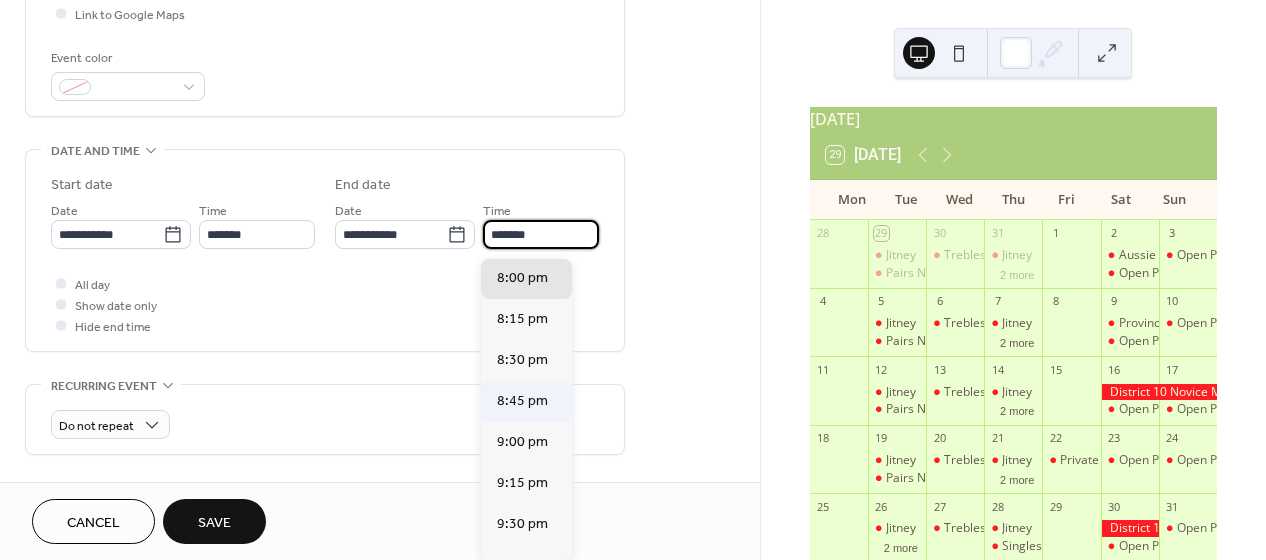 scroll, scrollTop: 126, scrollLeft: 0, axis: vertical 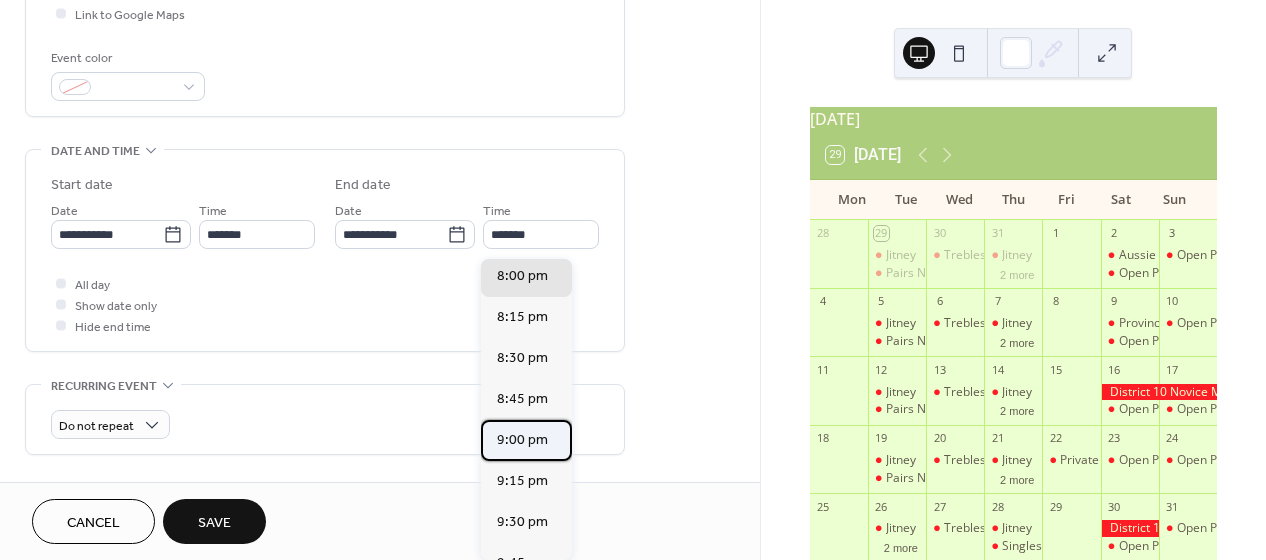click on "9:00 pm" at bounding box center (522, 440) 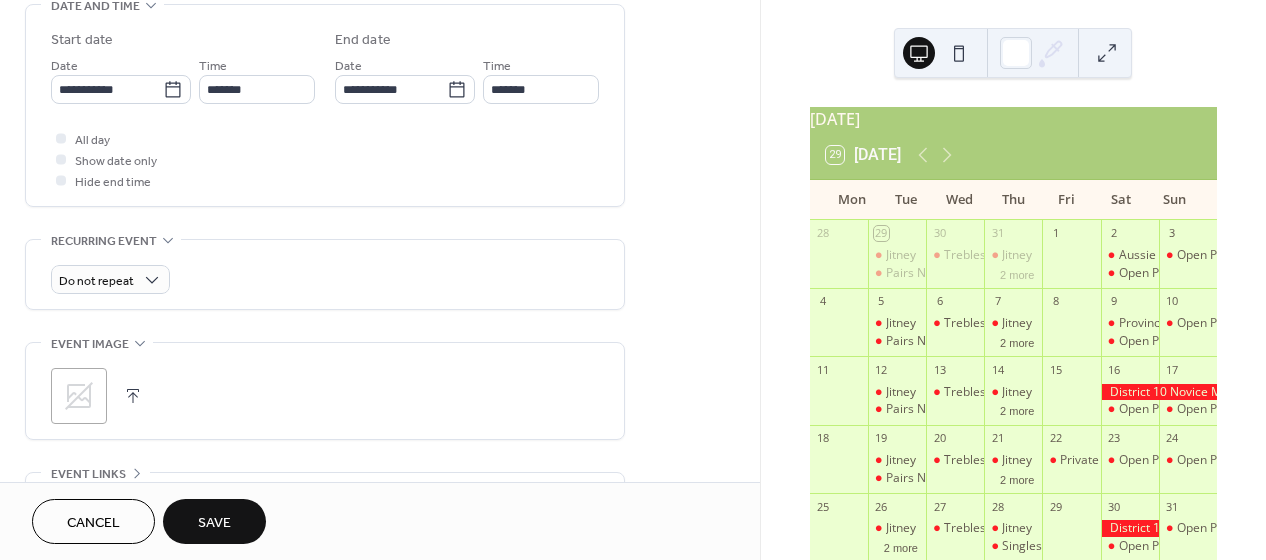 scroll, scrollTop: 704, scrollLeft: 0, axis: vertical 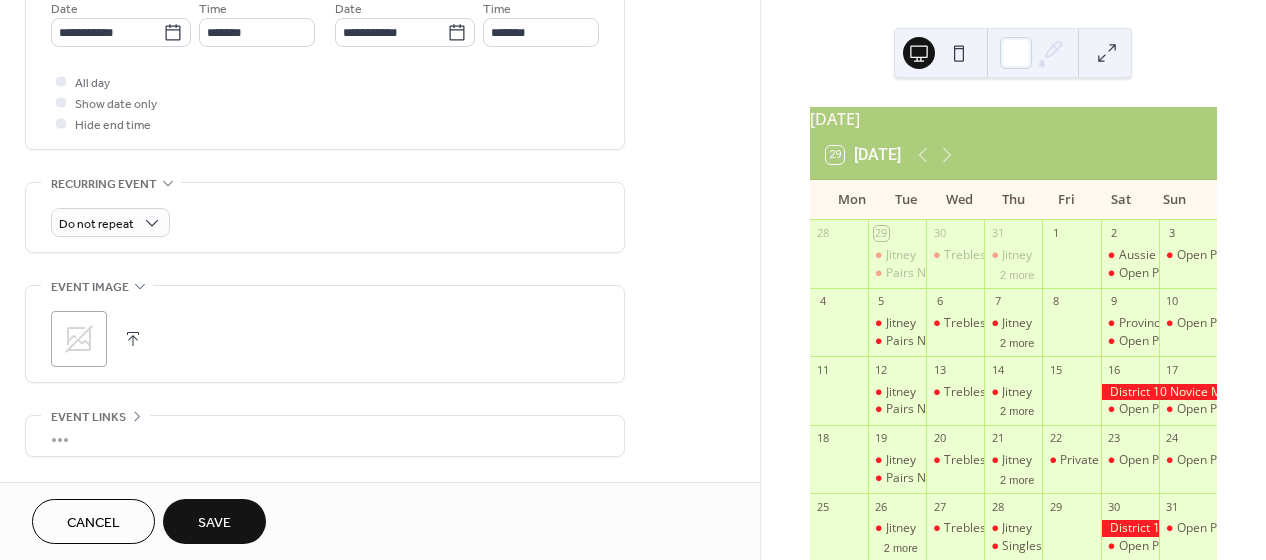 click on "Save" at bounding box center [214, 523] 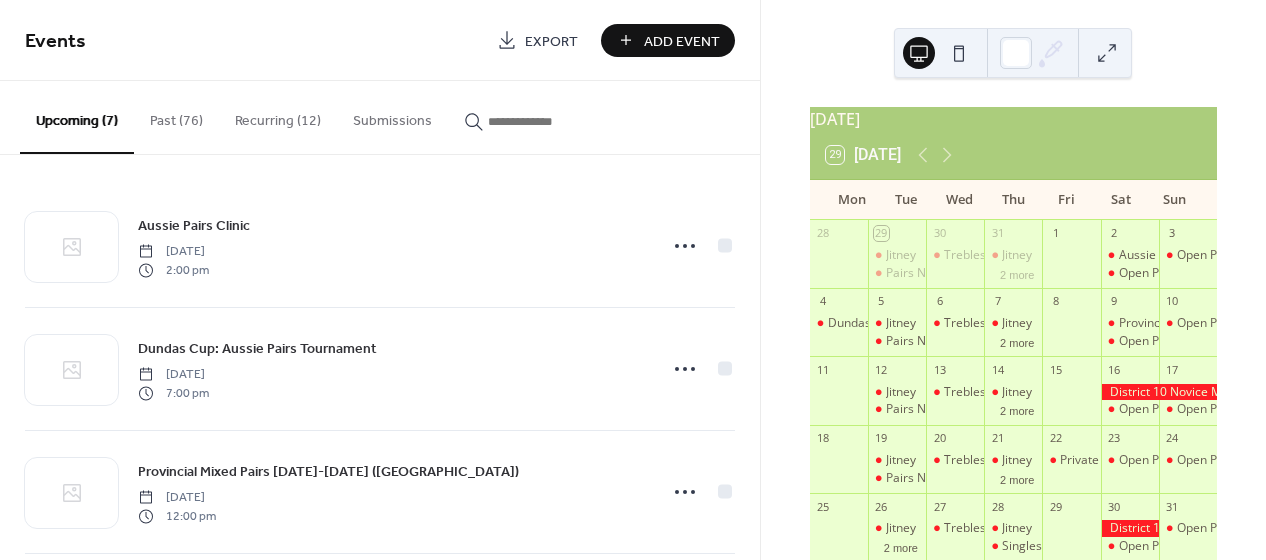 click on "Add Event" at bounding box center (682, 41) 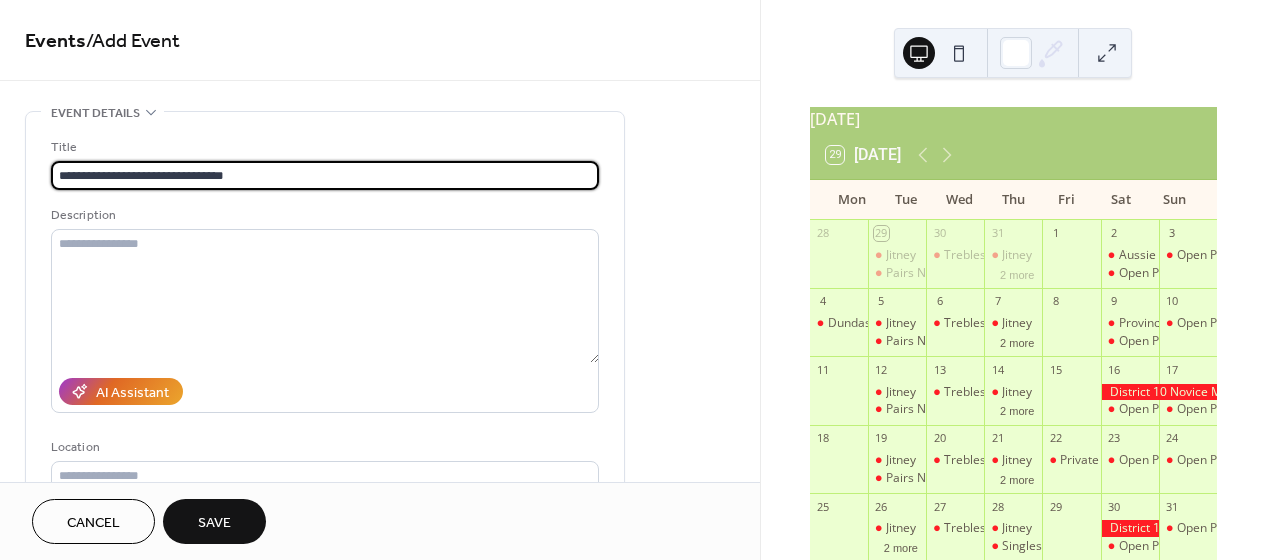 scroll, scrollTop: 57, scrollLeft: 0, axis: vertical 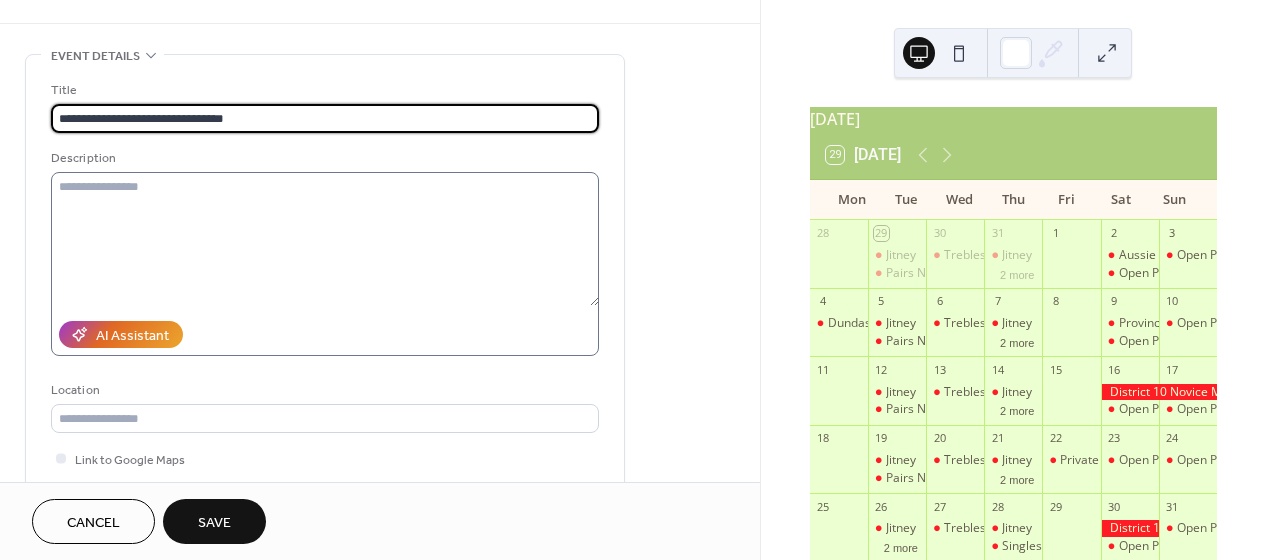 type on "**********" 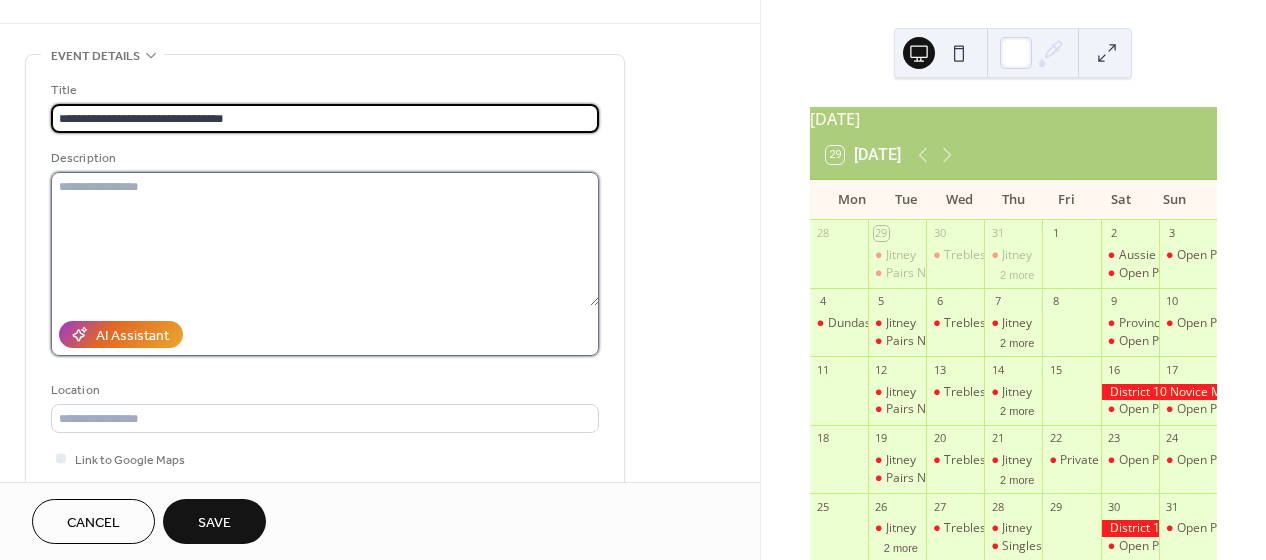 click at bounding box center (325, 239) 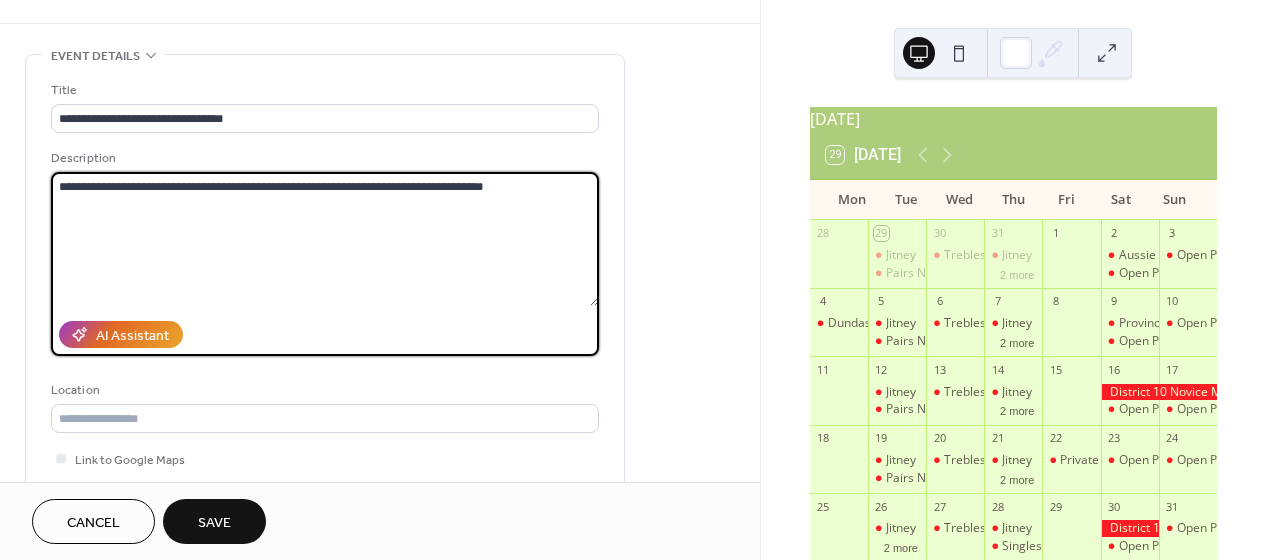 click on "**********" at bounding box center [325, 239] 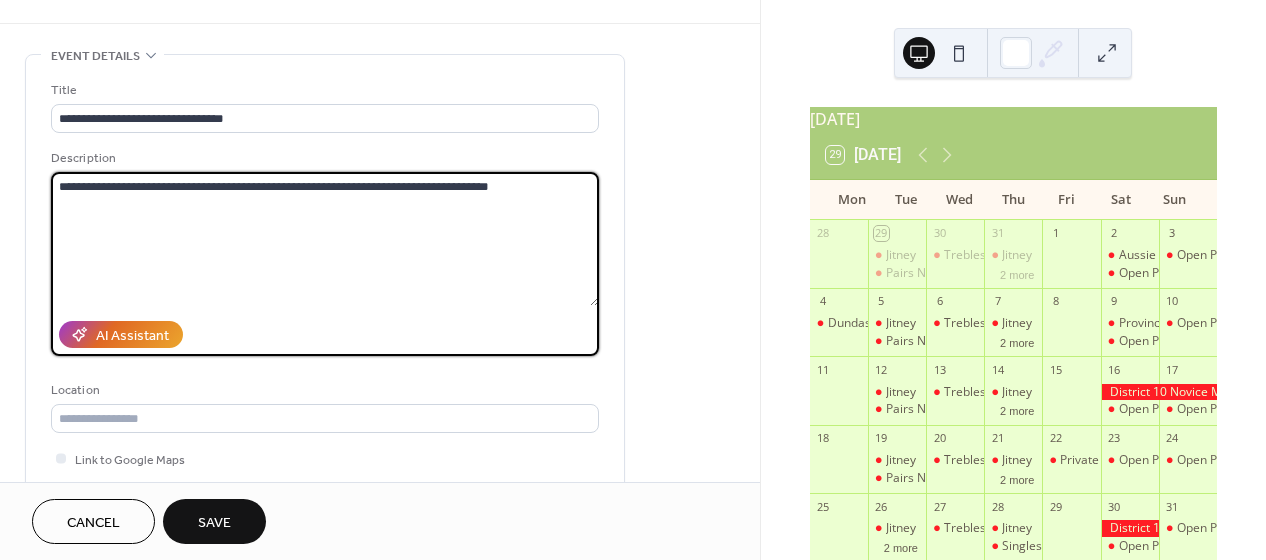 click on "**********" at bounding box center [325, 239] 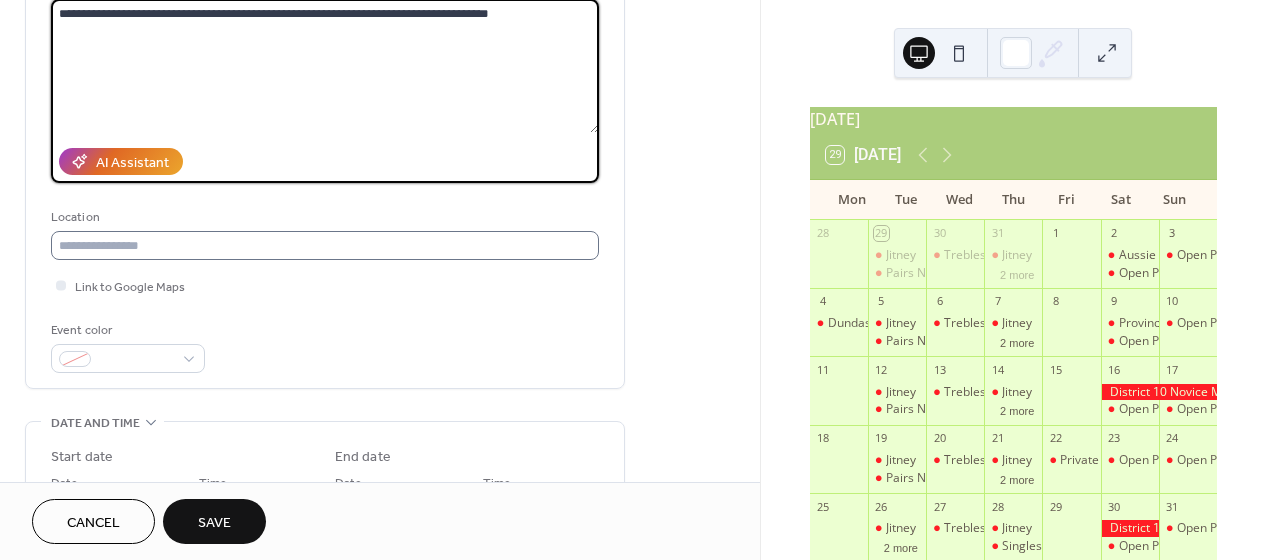 type on "**********" 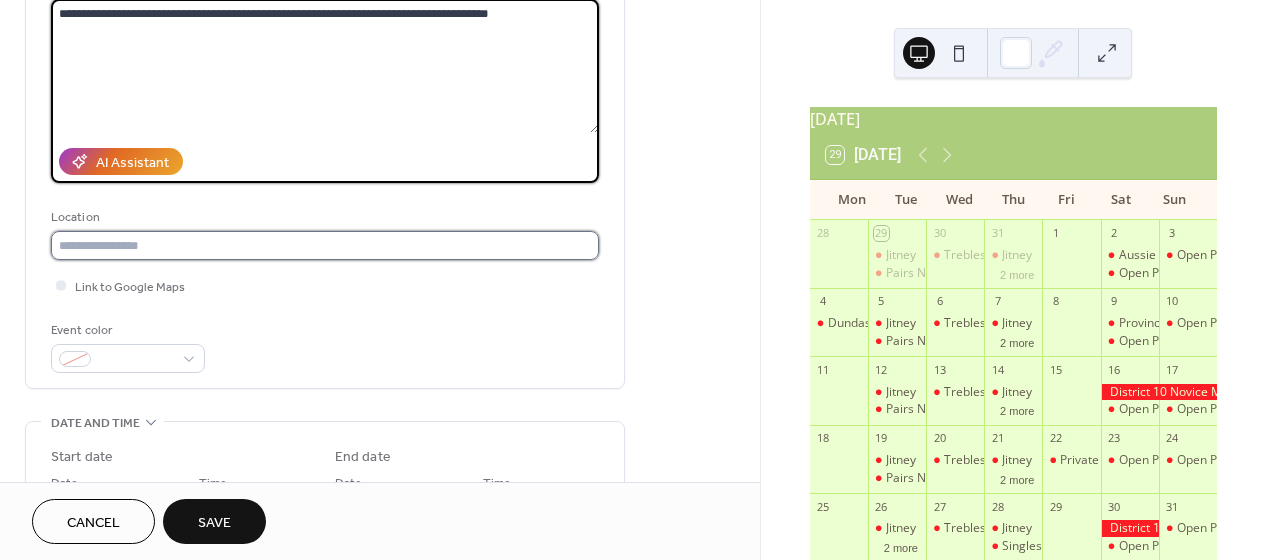 click at bounding box center (325, 245) 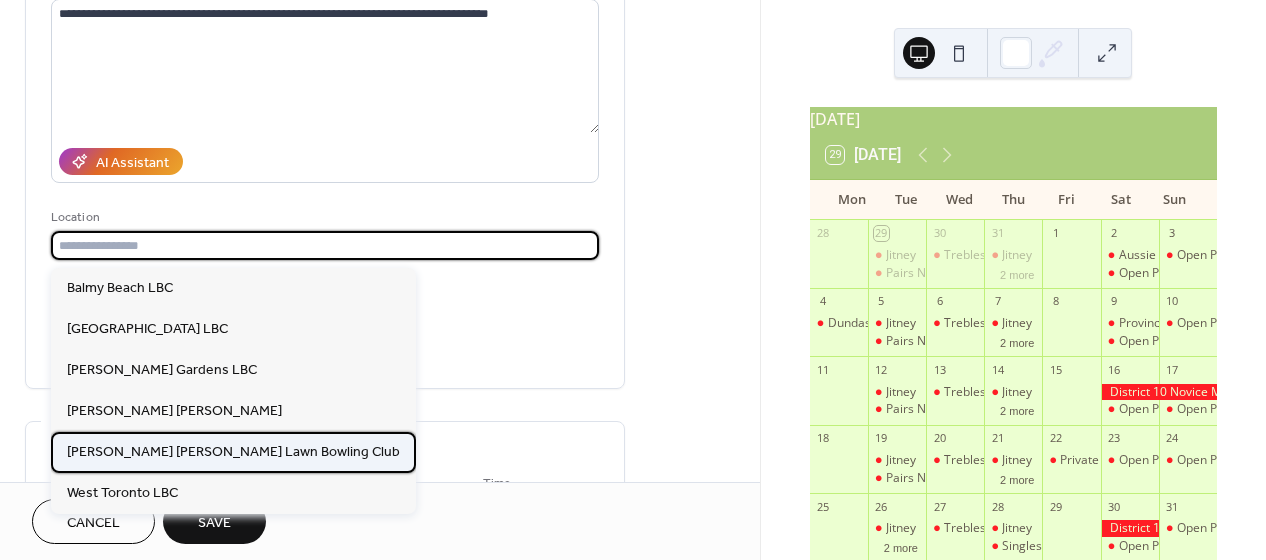click on "[PERSON_NAME] [PERSON_NAME] Lawn Bowling Club" at bounding box center [233, 452] 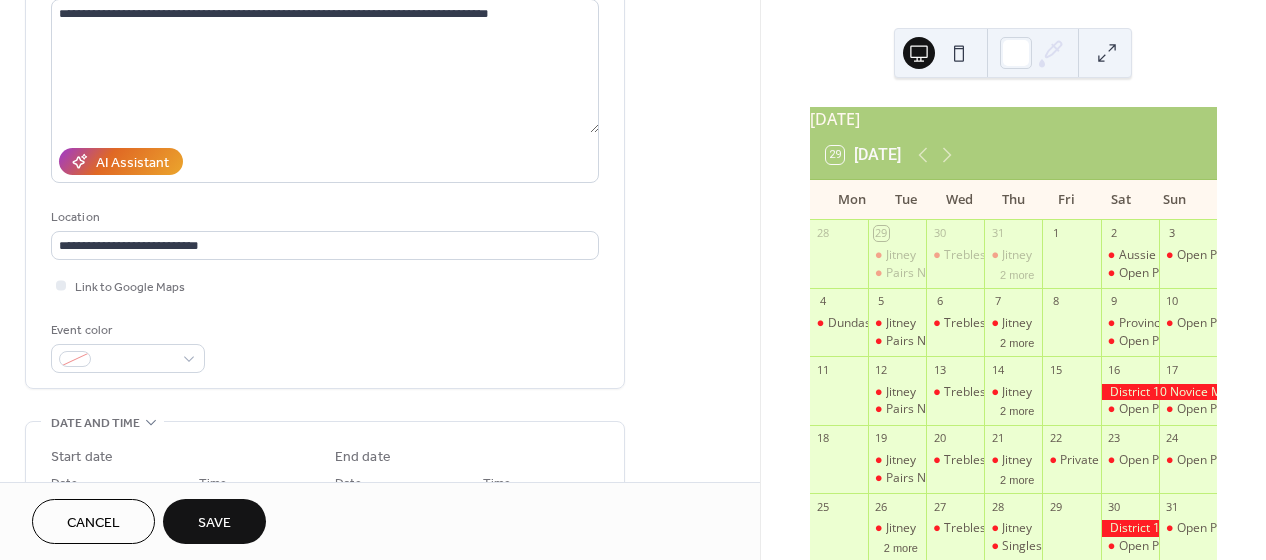 type on "**********" 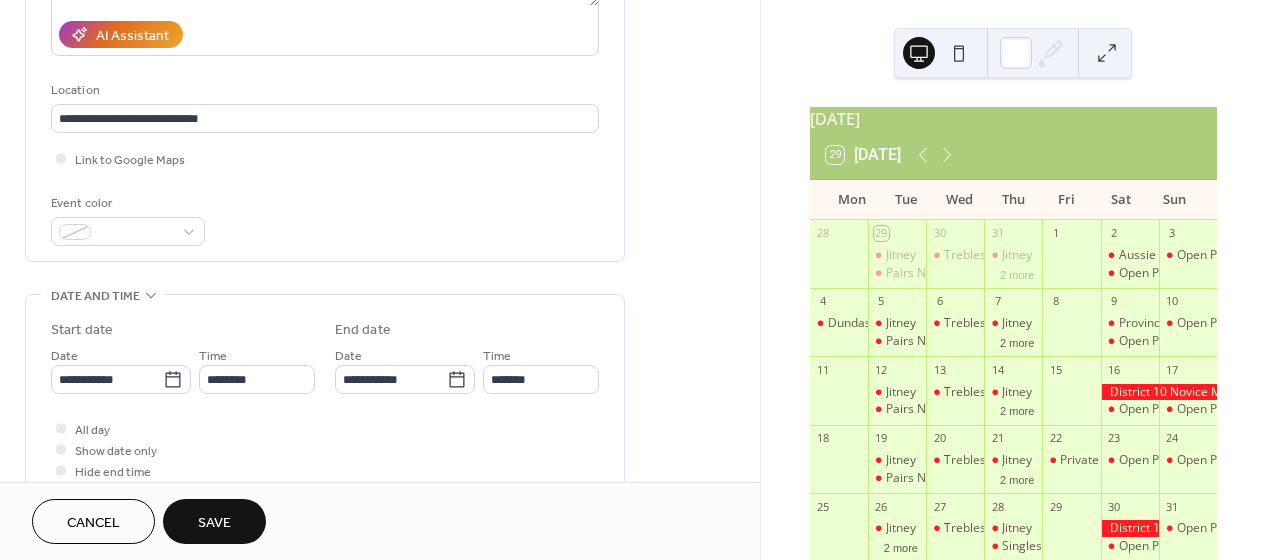 scroll, scrollTop: 409, scrollLeft: 0, axis: vertical 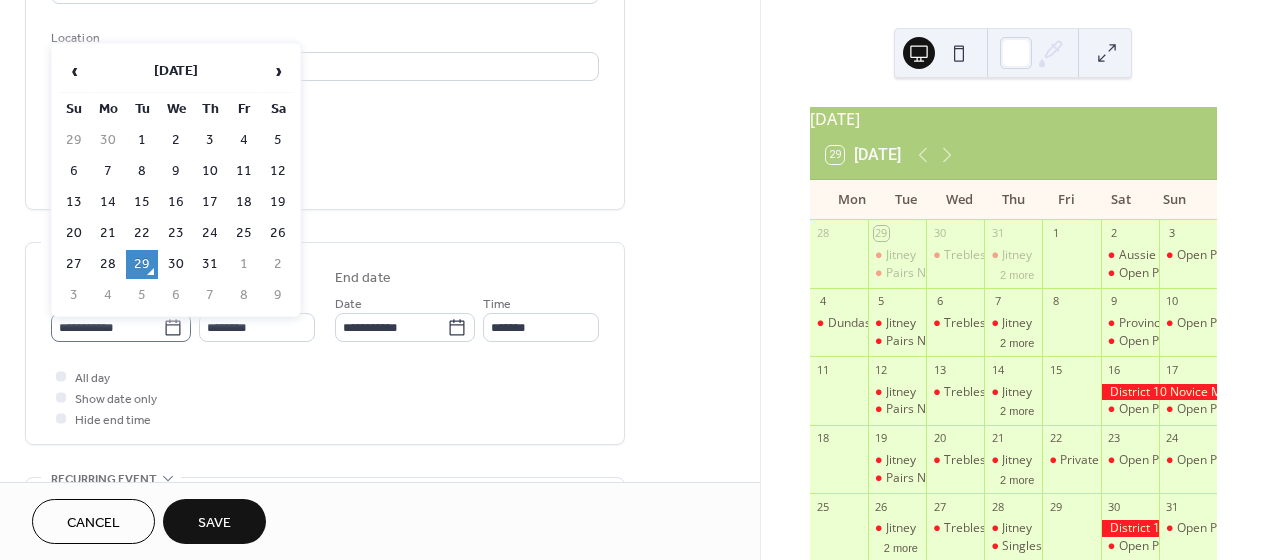 click 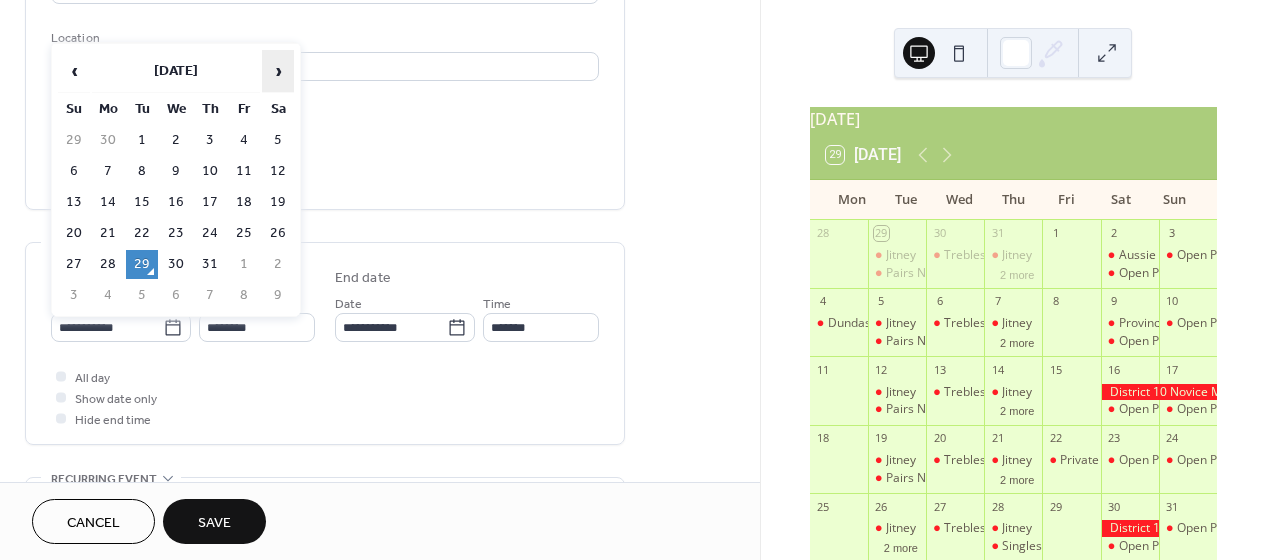 click on "›" at bounding box center [278, 71] 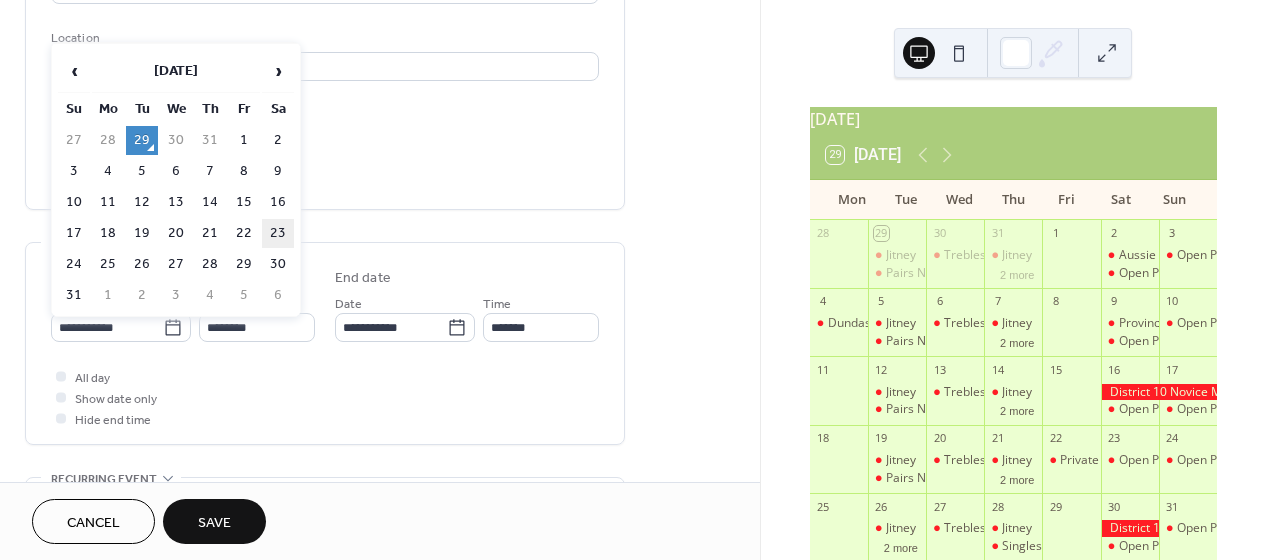 click on "23" at bounding box center [278, 233] 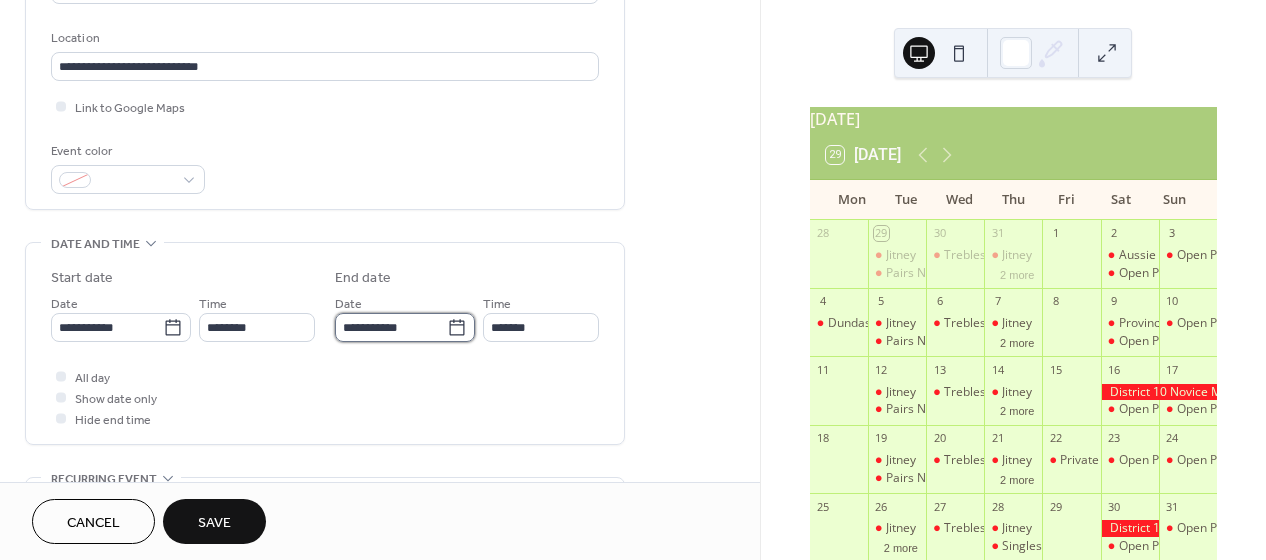 click on "**********" at bounding box center (391, 327) 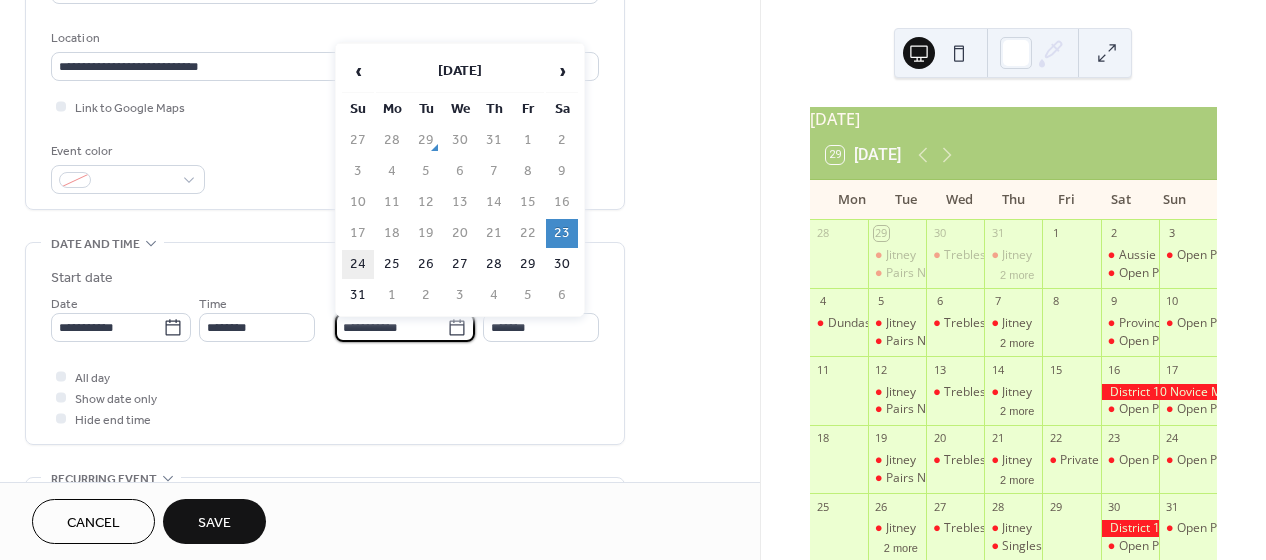 click on "24" at bounding box center [358, 264] 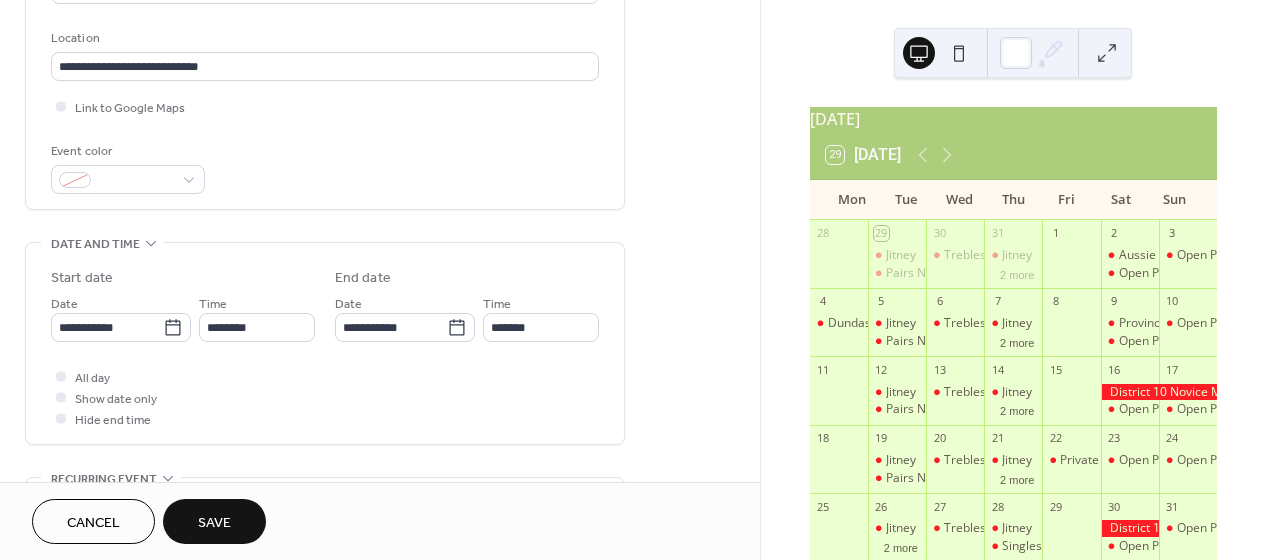 type on "**********" 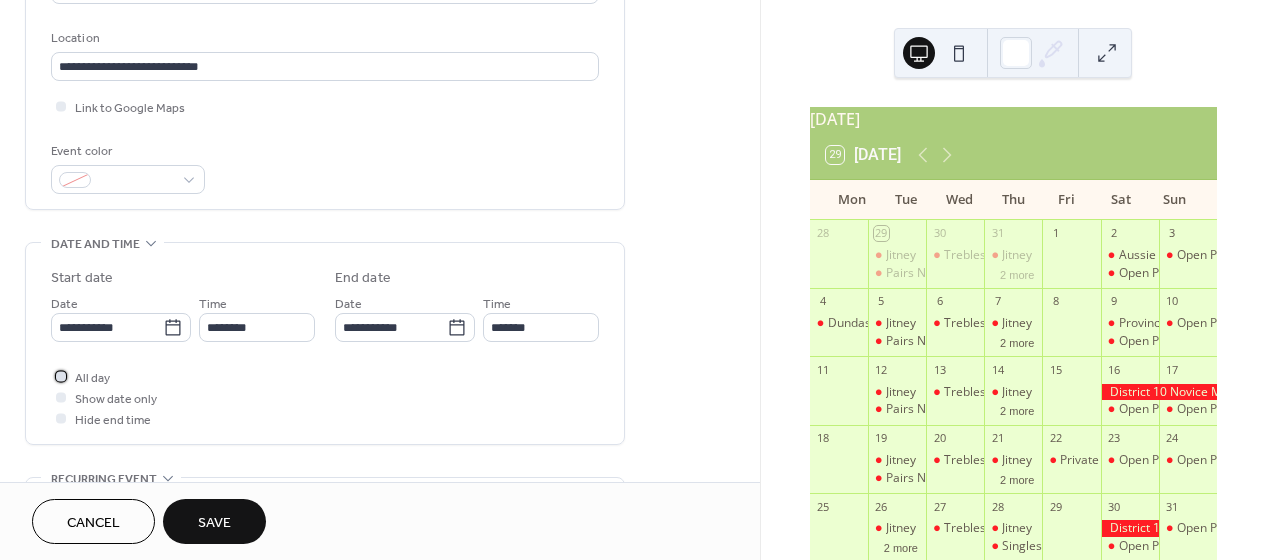 click at bounding box center (61, 376) 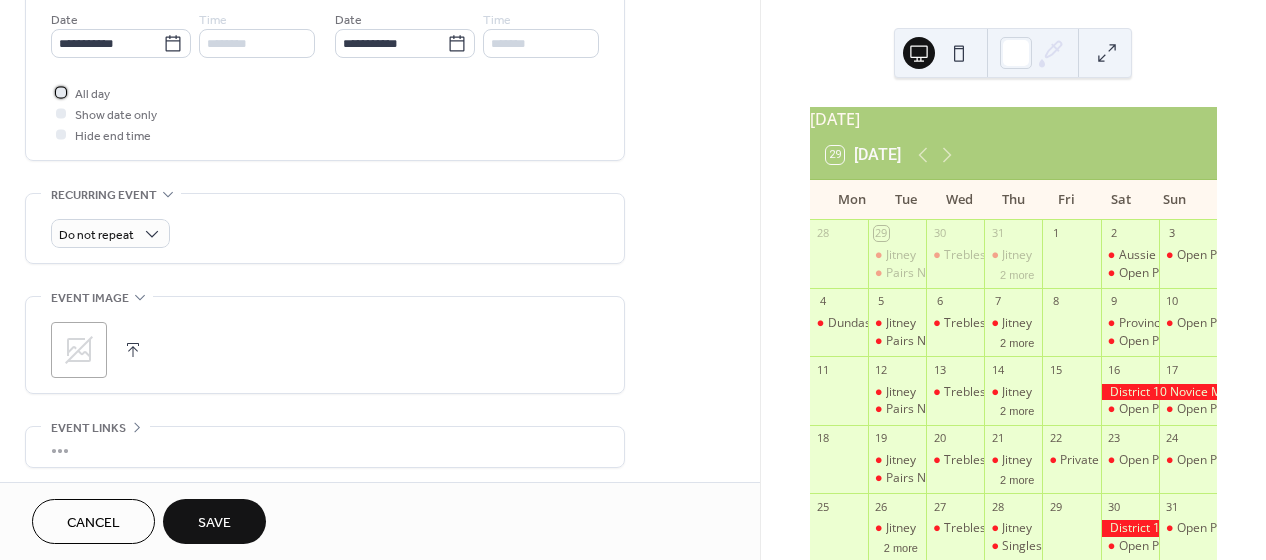 scroll, scrollTop: 700, scrollLeft: 0, axis: vertical 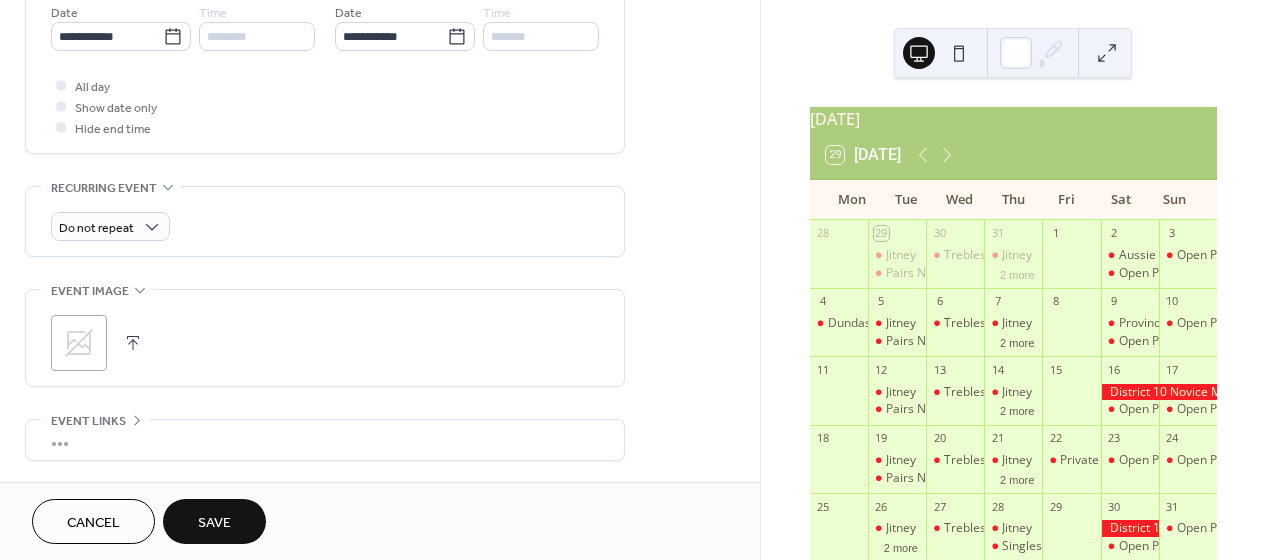 click on "Save" at bounding box center (214, 523) 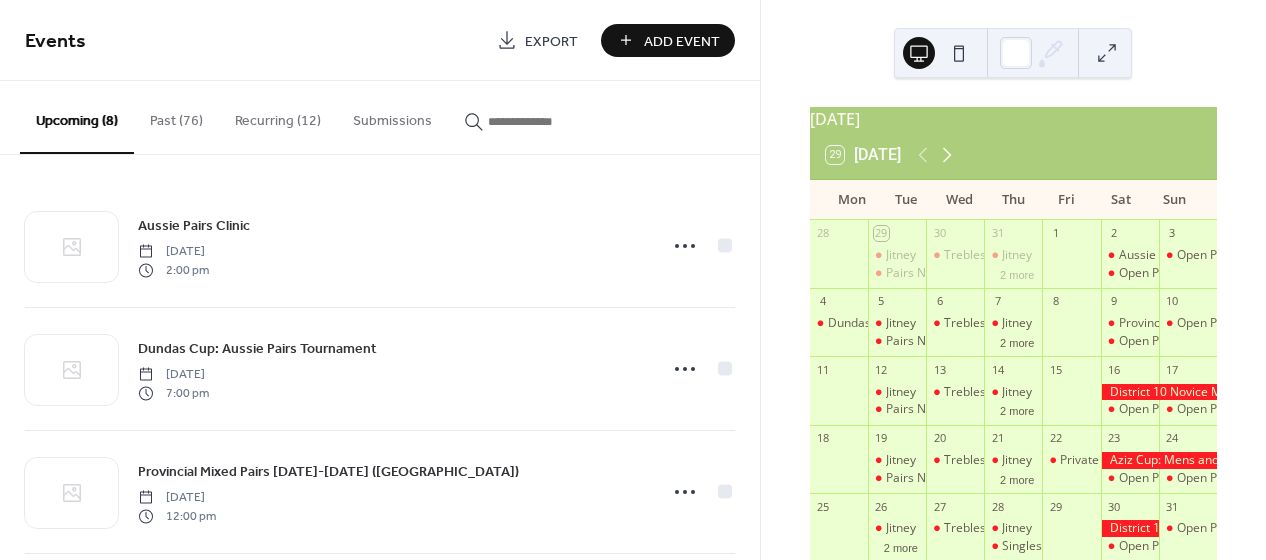 click 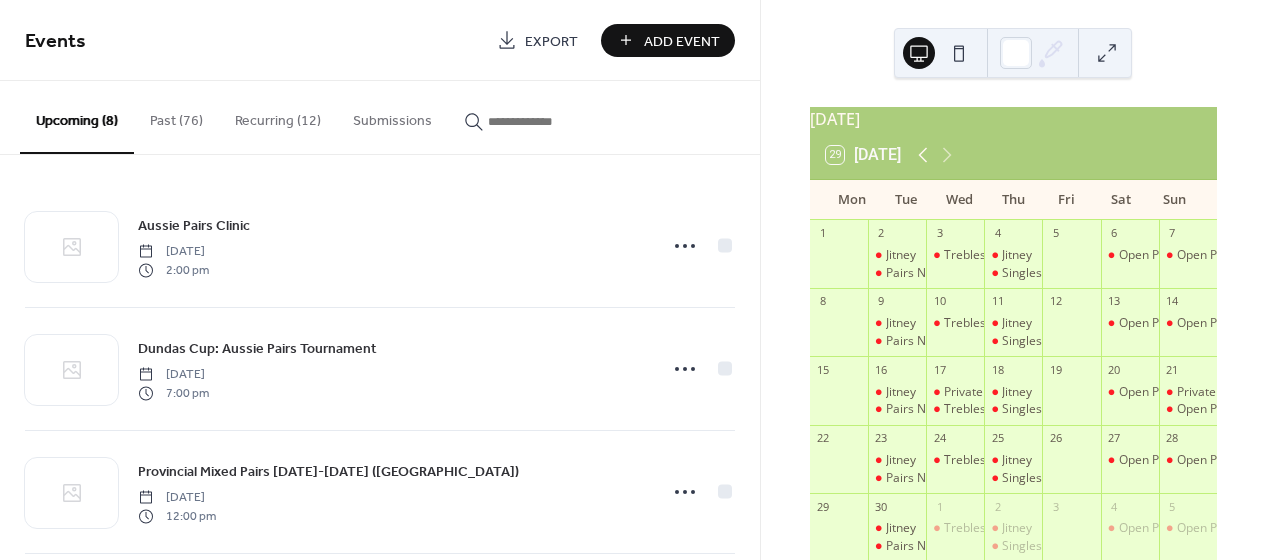 click 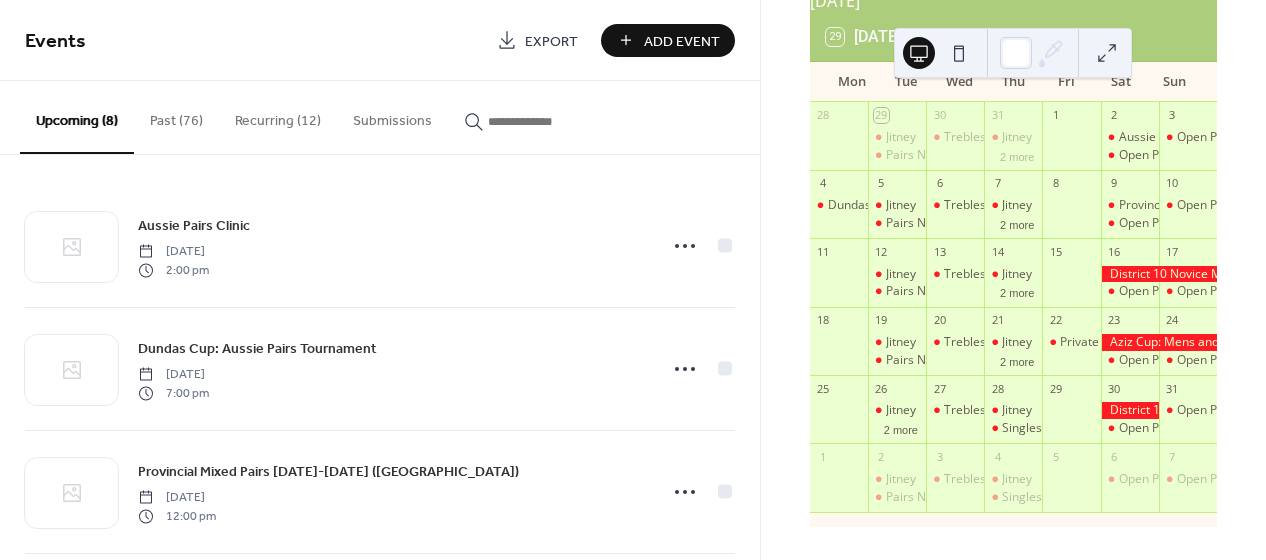 scroll, scrollTop: 129, scrollLeft: 0, axis: vertical 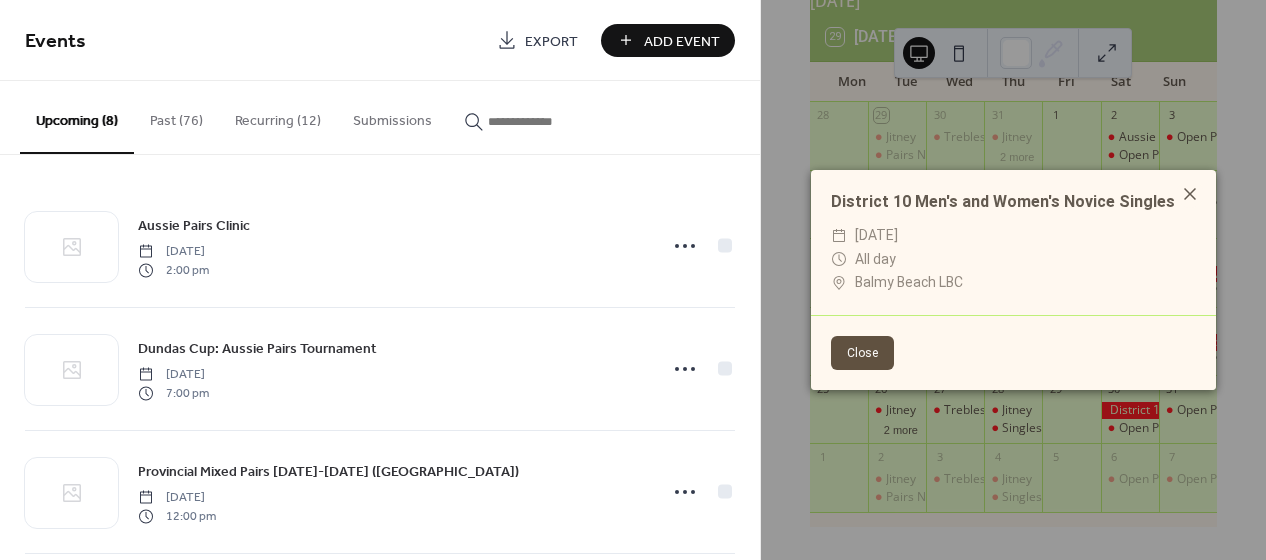 click 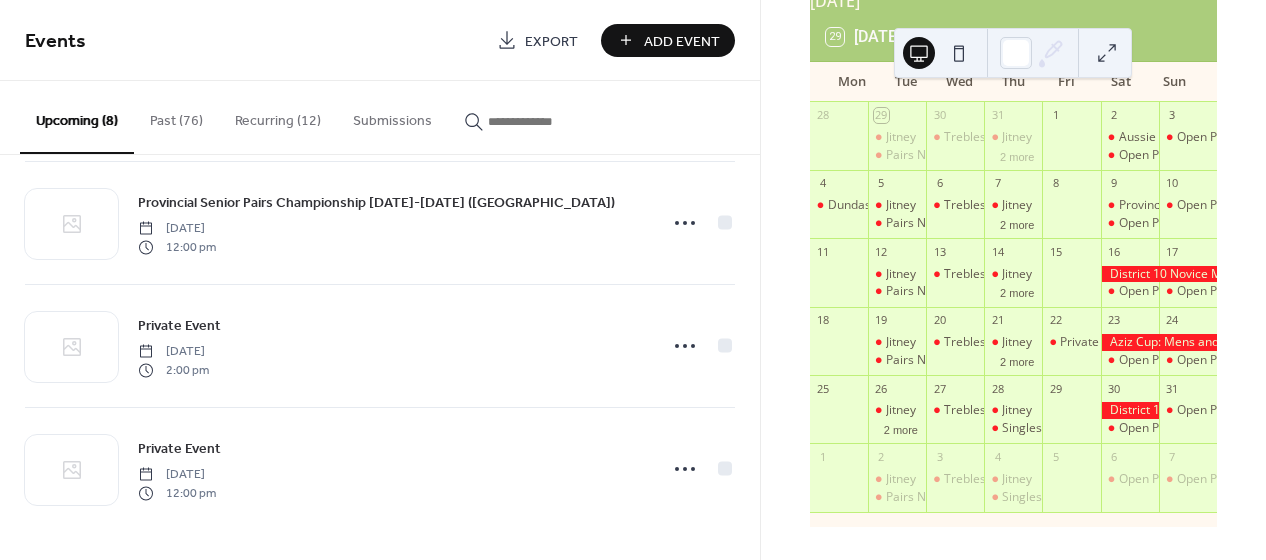 scroll, scrollTop: 0, scrollLeft: 0, axis: both 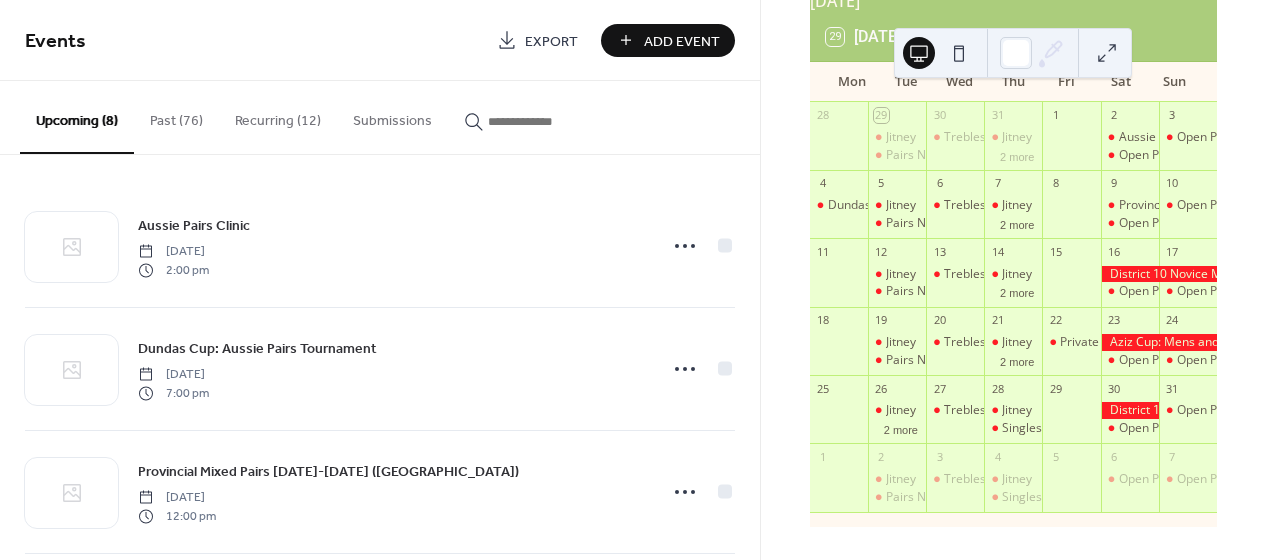 click on "Recurring (12)" at bounding box center (278, 116) 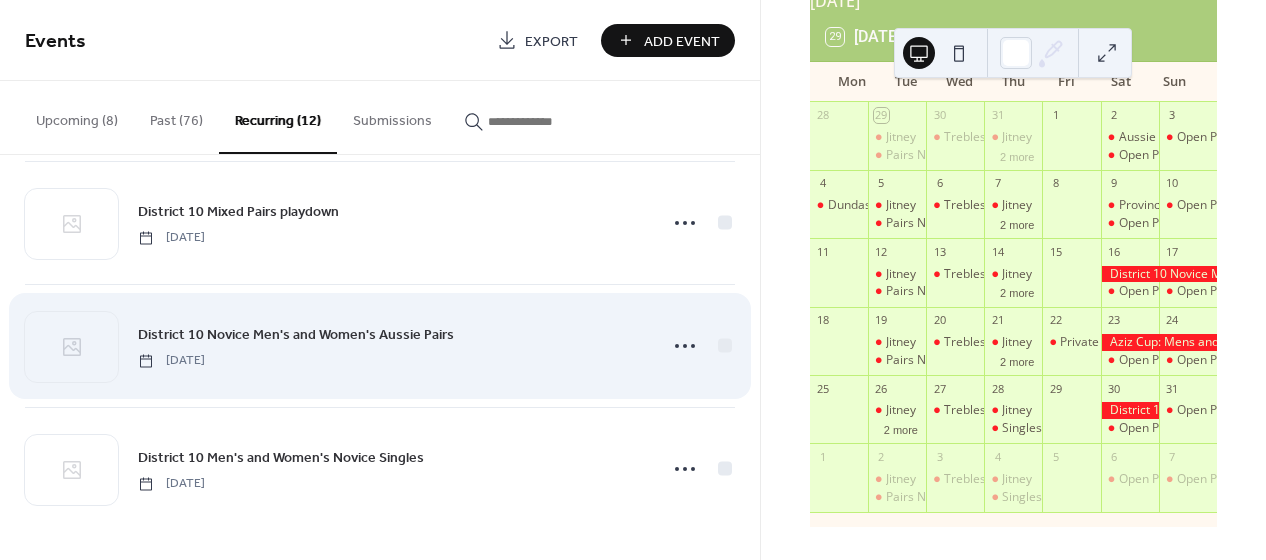 scroll, scrollTop: 1130, scrollLeft: 0, axis: vertical 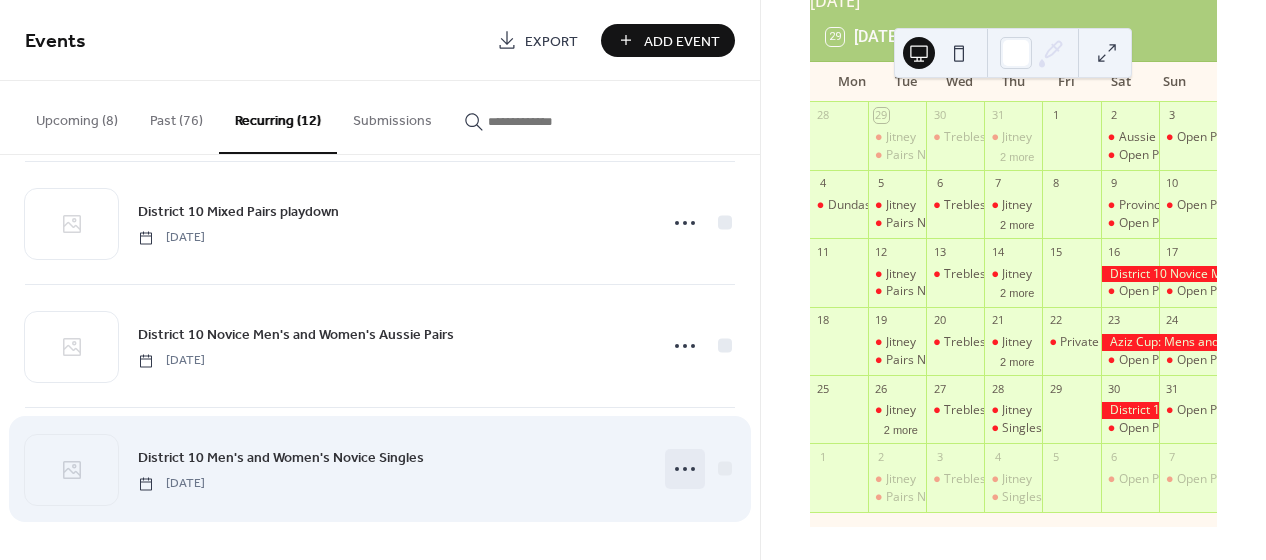 click 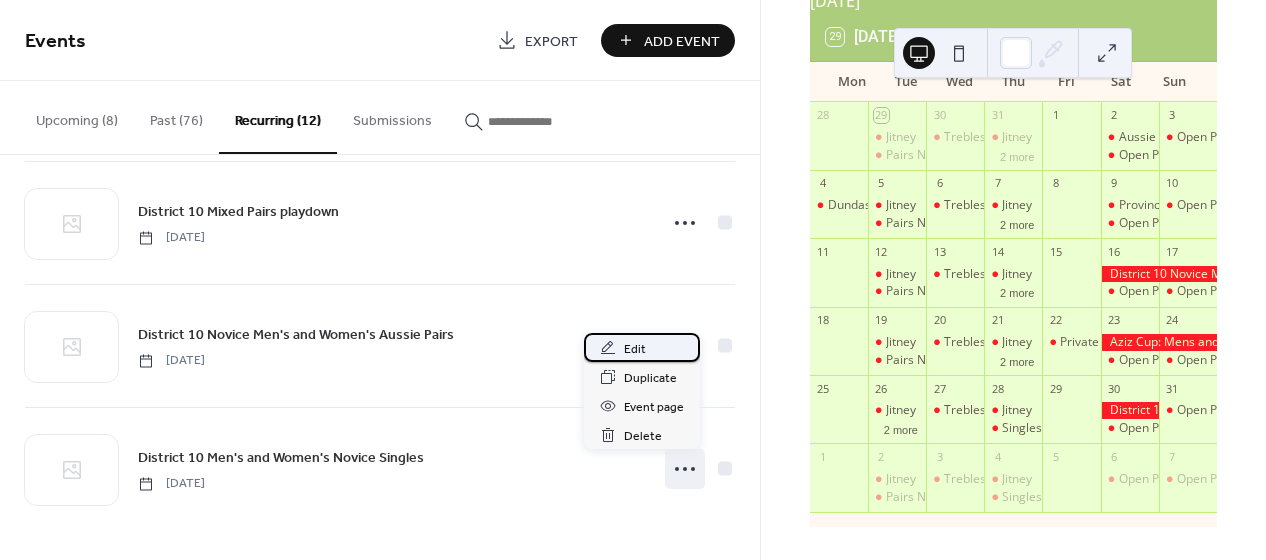 click on "Edit" at bounding box center (635, 349) 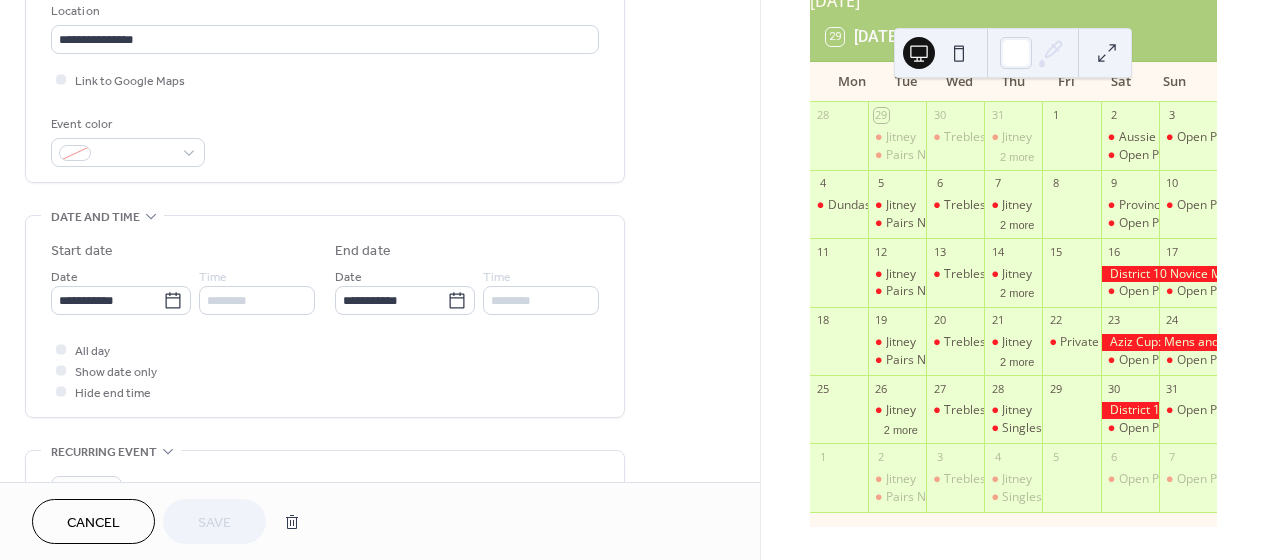 scroll, scrollTop: 414, scrollLeft: 0, axis: vertical 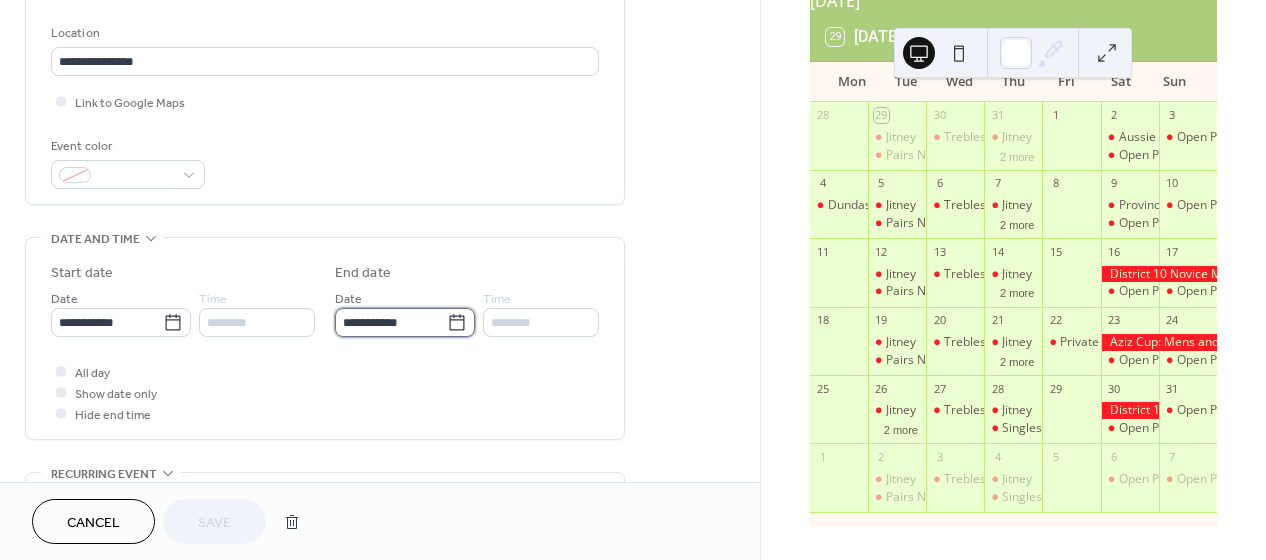 click on "**********" at bounding box center (391, 322) 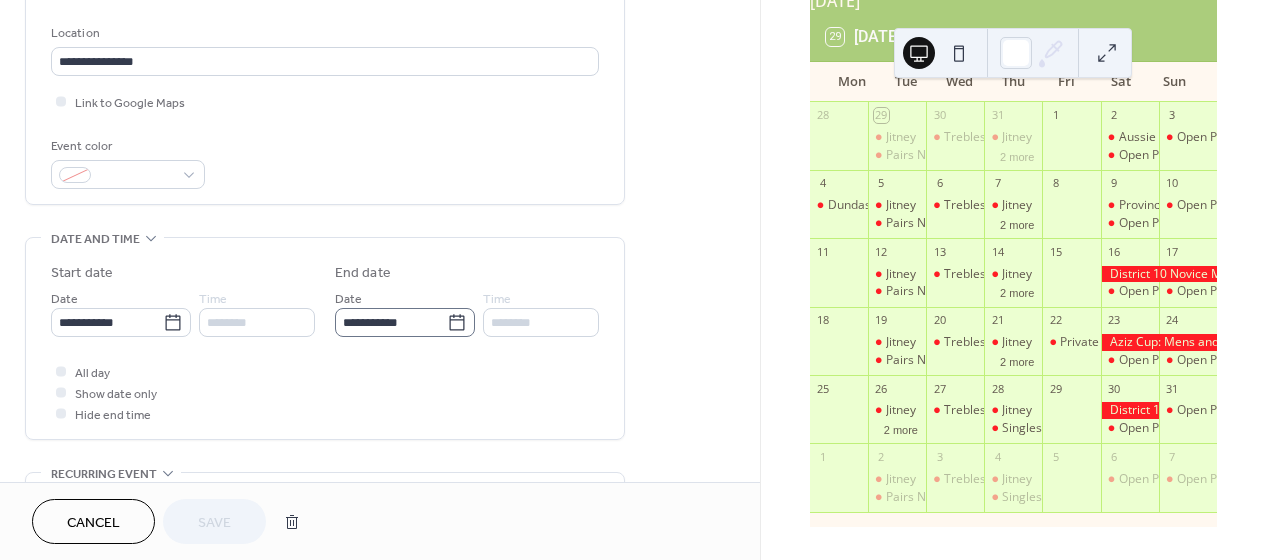 click 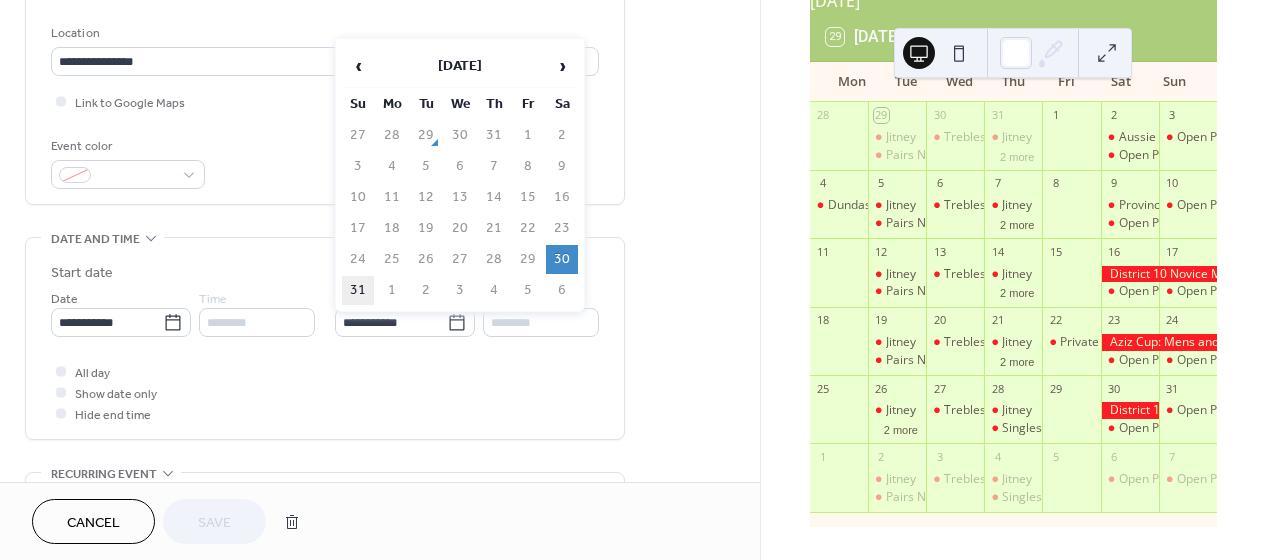 click on "31" at bounding box center [358, 290] 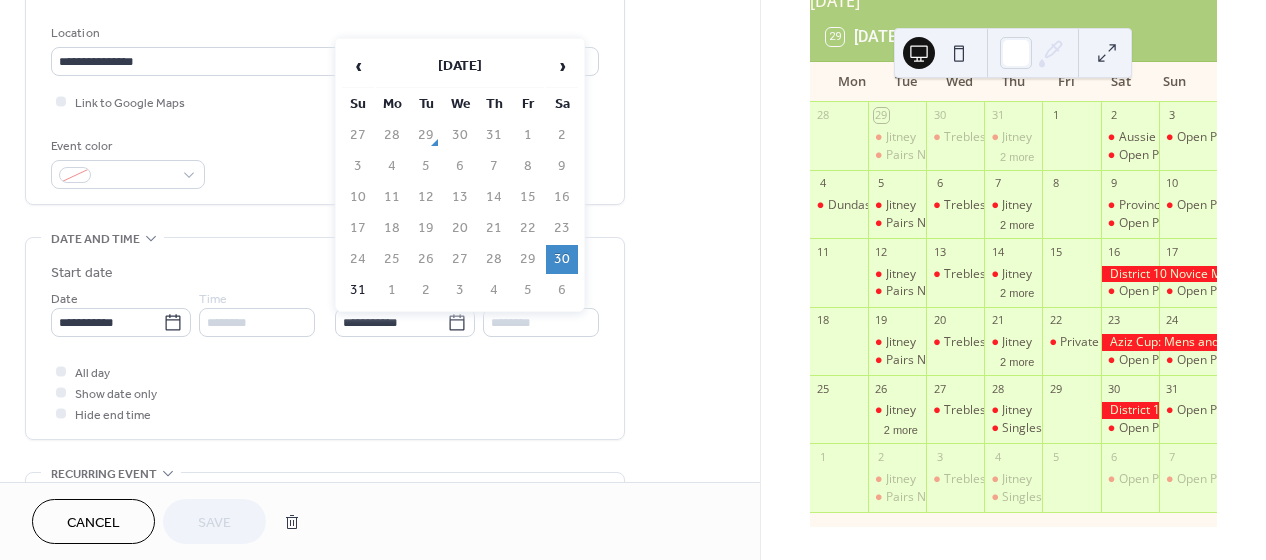 type on "**********" 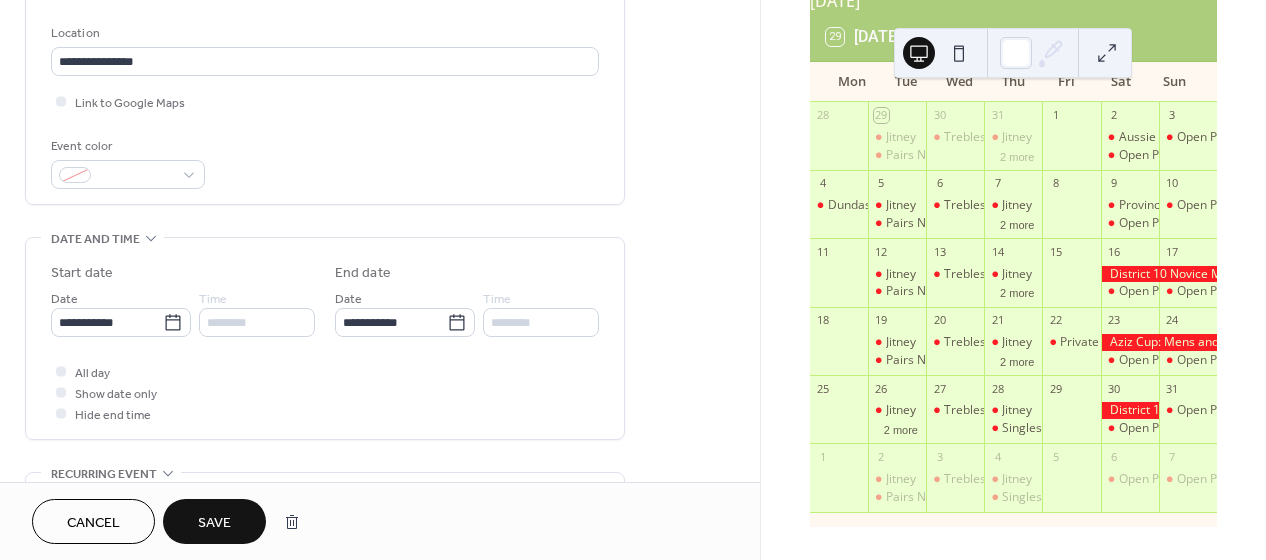click on "Save" at bounding box center (214, 523) 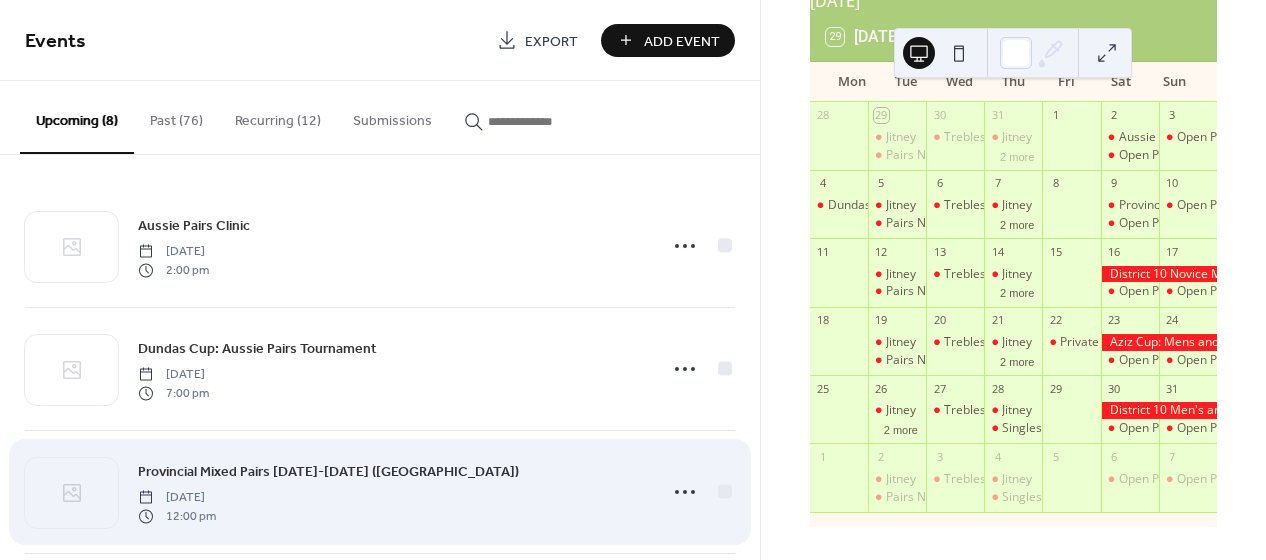 click on "Provincial Mixed Pairs  [DATE]-[DATE] ([GEOGRAPHIC_DATA]) [DATE] 12:00 pm" at bounding box center (391, 492) 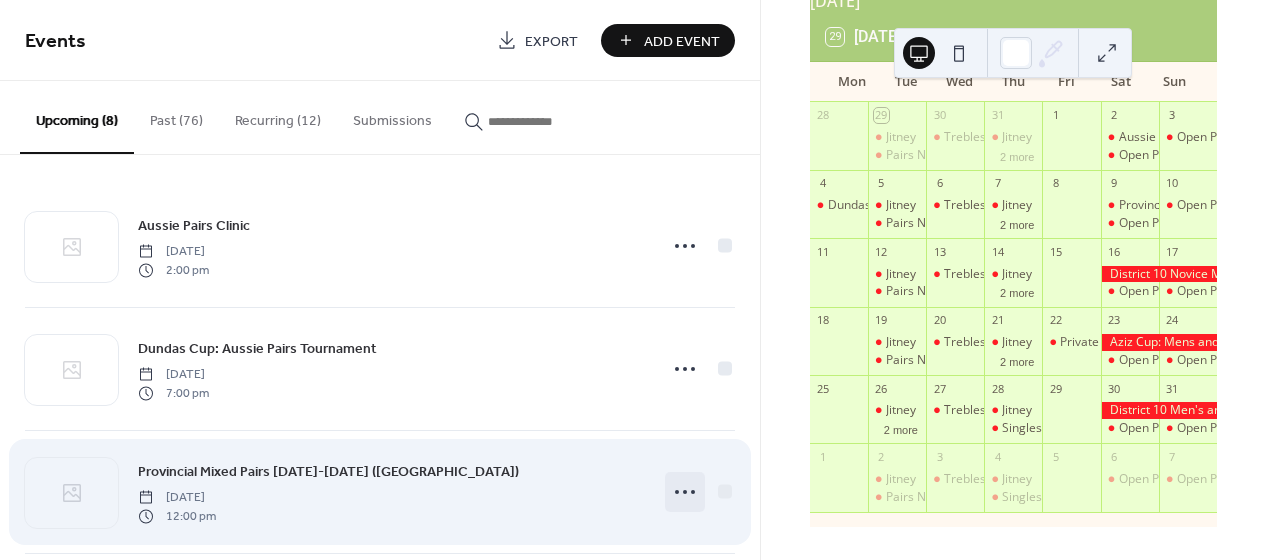 click 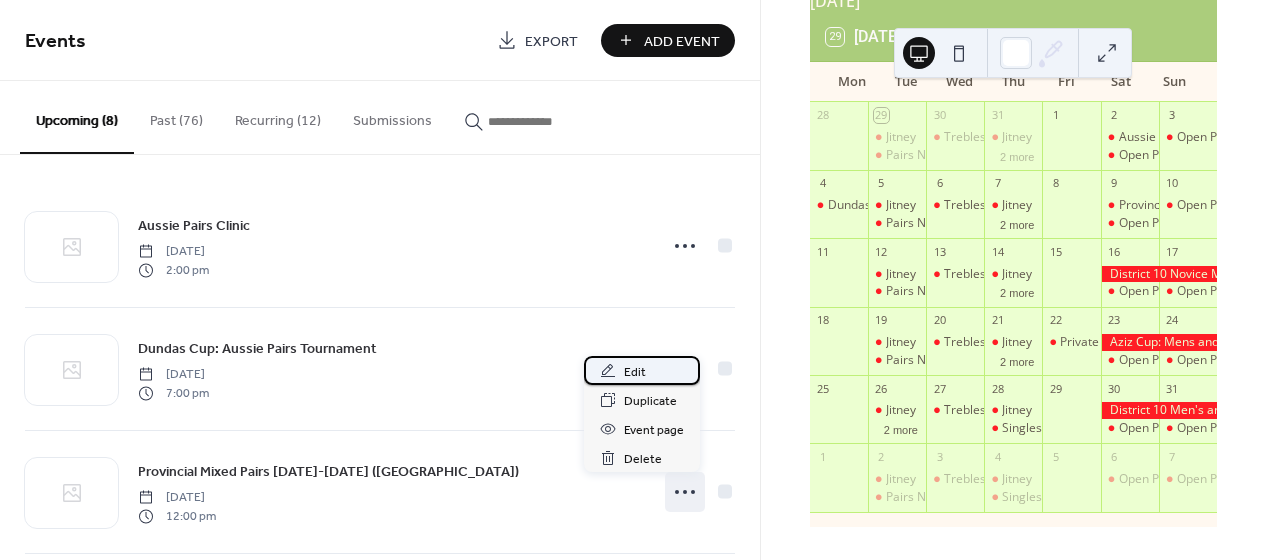 click on "Edit" at bounding box center (635, 372) 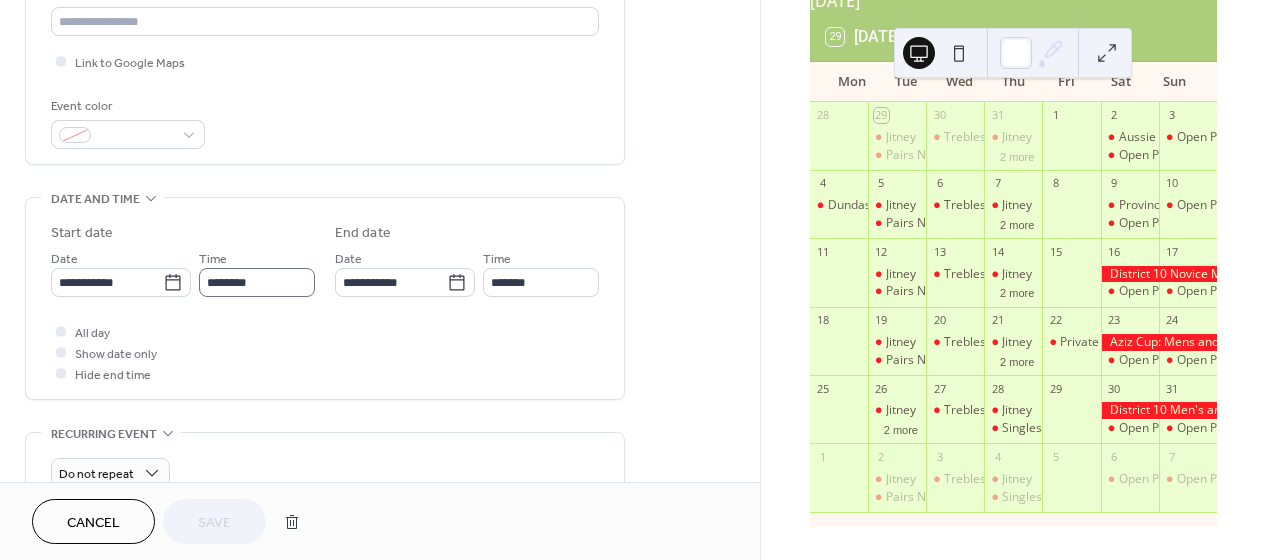 scroll, scrollTop: 427, scrollLeft: 0, axis: vertical 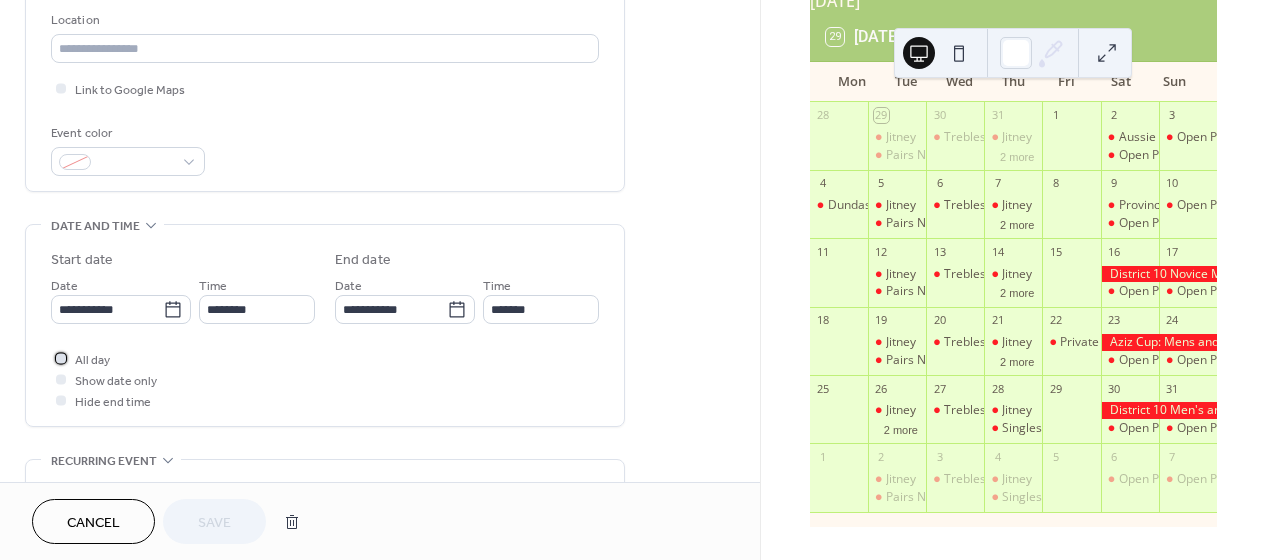 click at bounding box center [61, 358] 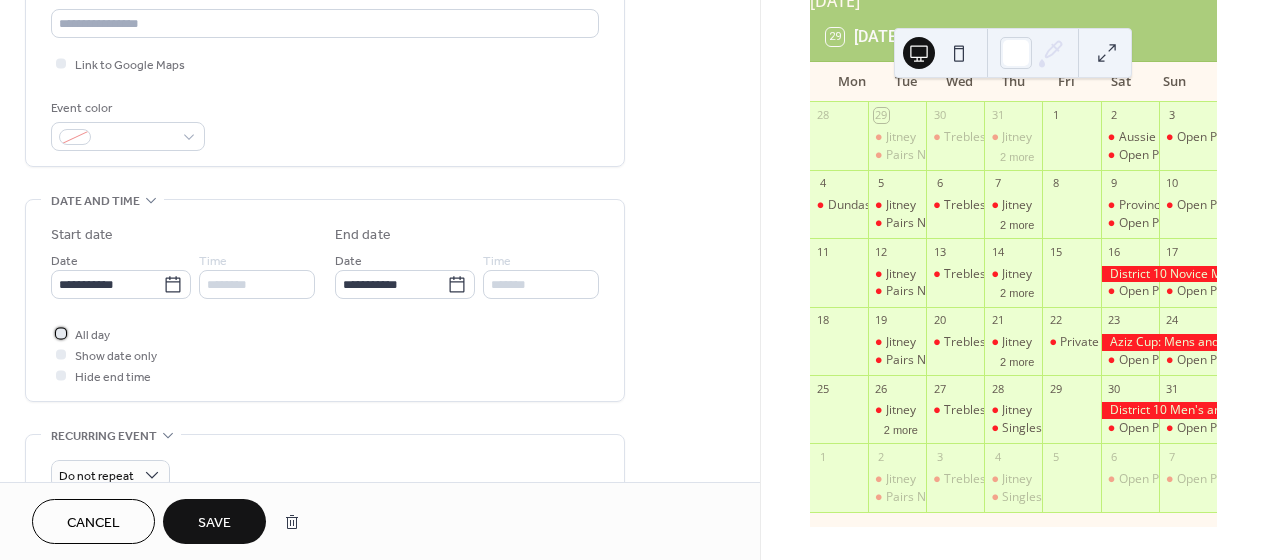 scroll, scrollTop: 540, scrollLeft: 0, axis: vertical 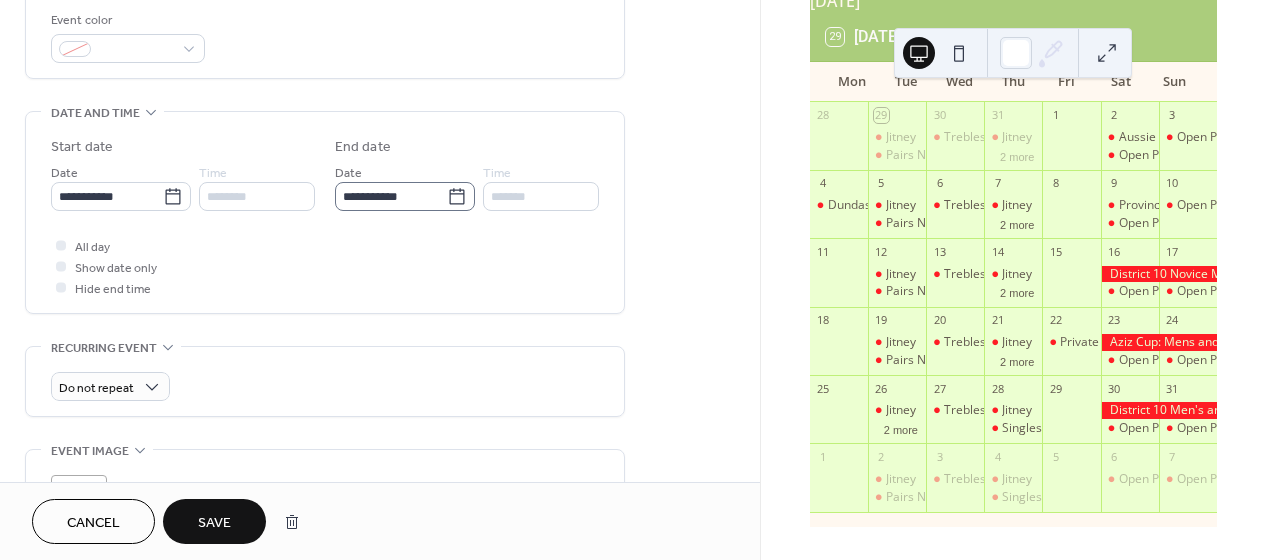 click 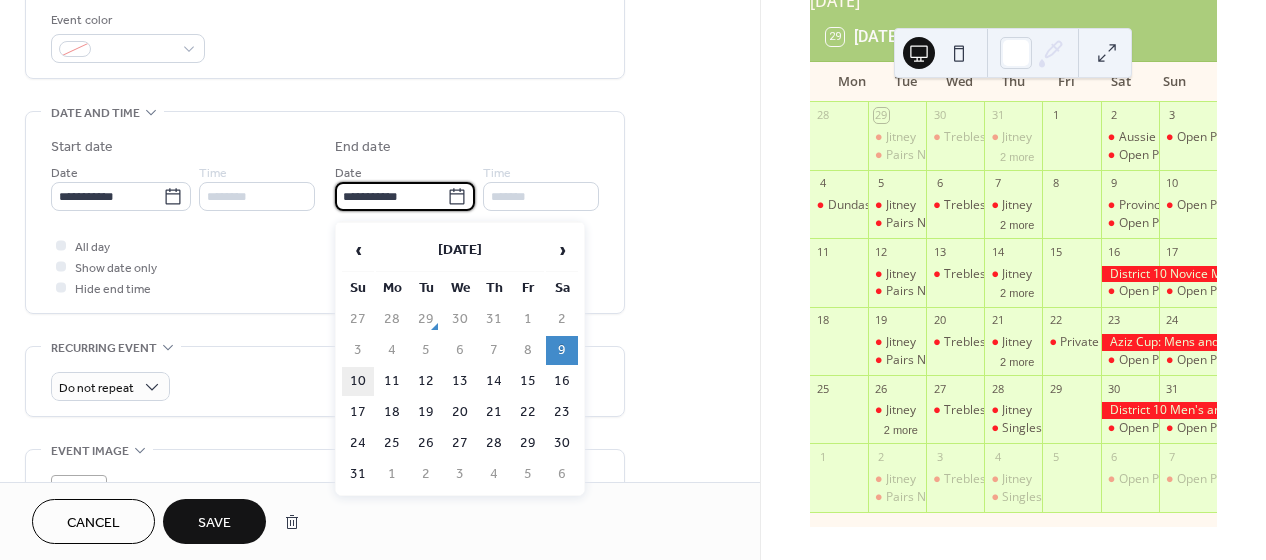 click on "10" at bounding box center [358, 381] 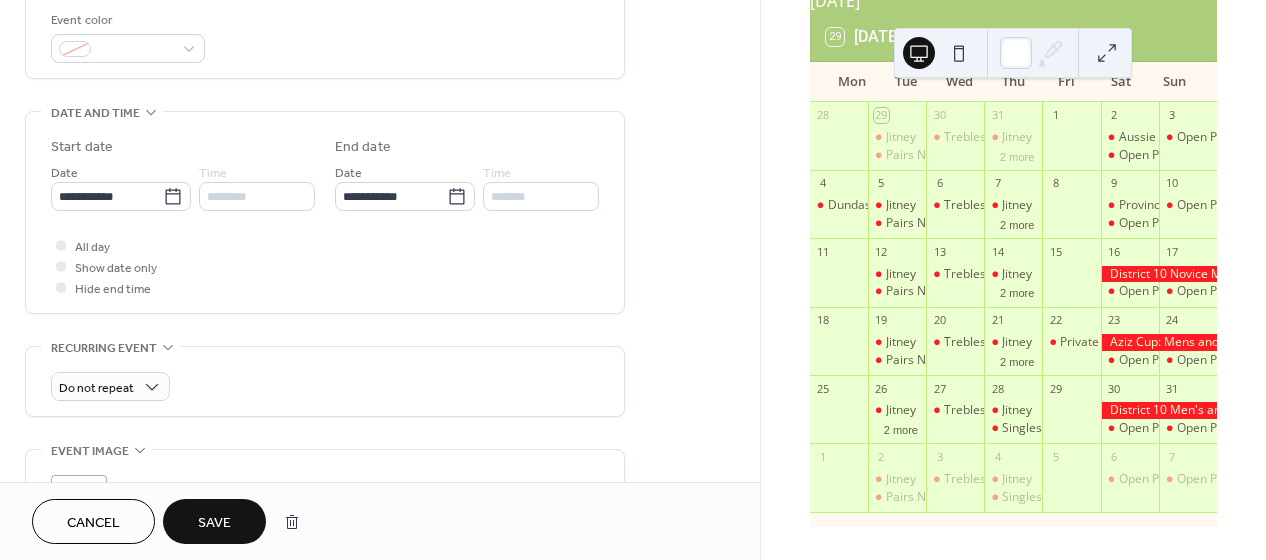 type on "**********" 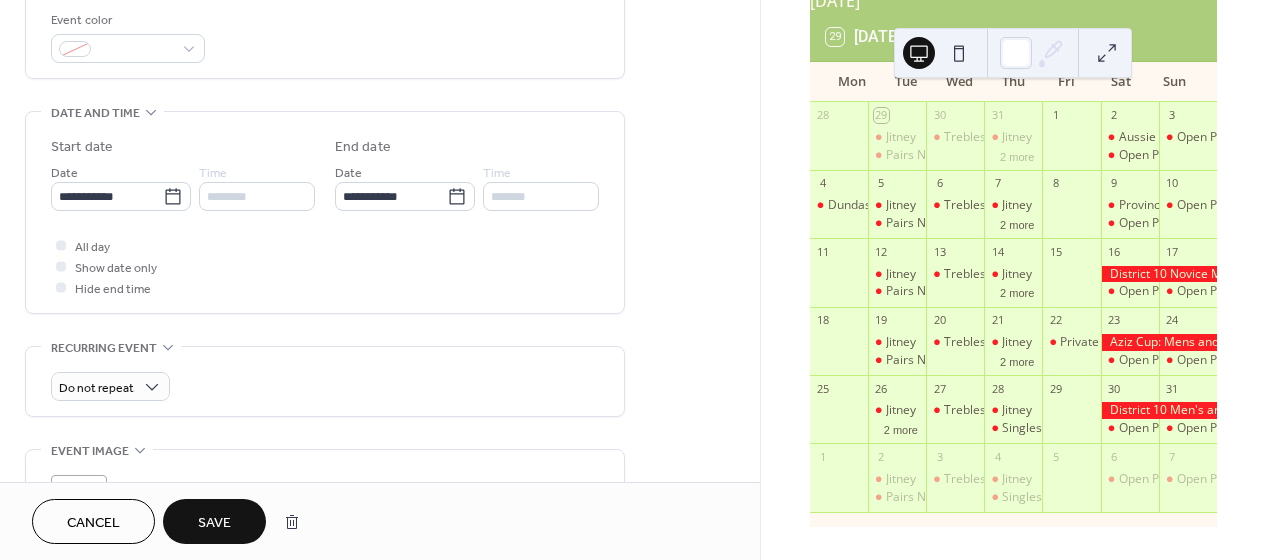 click on "Save" at bounding box center (214, 523) 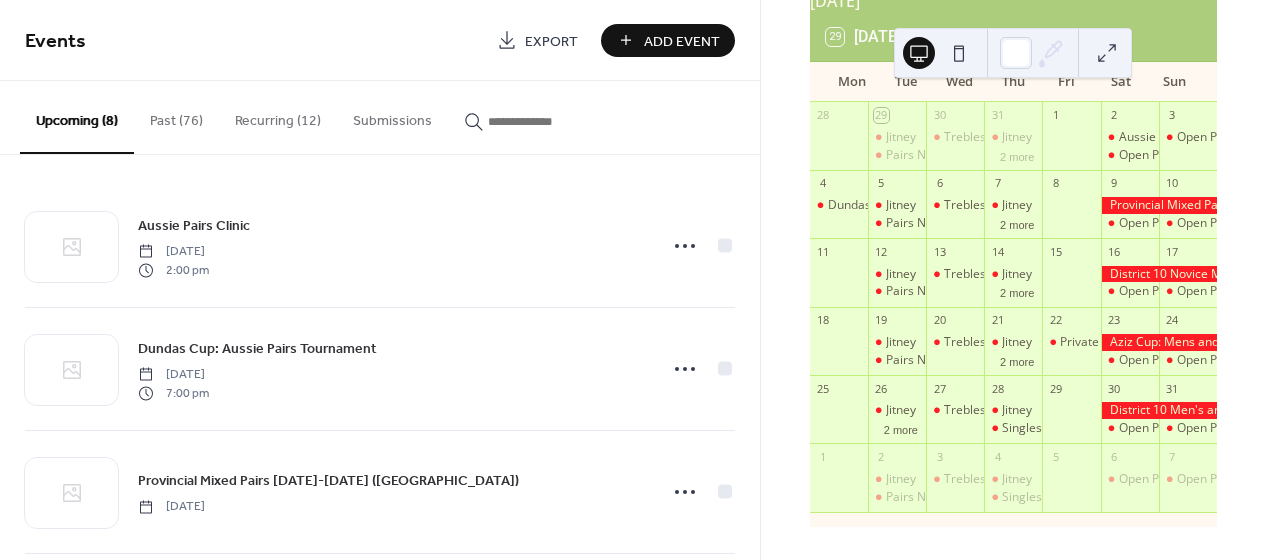 click on "[DATE] 29 [DATE] Mon Tue Wed Thu Fri Sat Sun 28 29 Jitney Pairs Night 30 Trebles Night 31 Jitney 2 more 1 2 Aussie Pairs Clinic Open Play 3 Open Play 4 Dundas Cup: Aussie Pairs Tournament 5 Jitney Pairs Night 6 Trebles Night 7 Jitney 2 more 8 9 Open Play 10 Open Play 11 12 Jitney Pairs Night 13 Trebles Night 14 Jitney 2 more 15 16 Open Play 17 Open Play 18 19 Jitney Pairs Night 20 Trebles Night 21 Jitney 2 more 22 Private Event 23 Open Play 24 Open Play 25 26 Jitney 2 more 27 Trebles Night 28 Jitney Singles Night 29 30 Open Play 31 Open Play 1 2 Jitney Pairs Night 3 Trebles Night 4 Jitney Singles Night 5 6 Open Play 7 Open Play" at bounding box center [1013, 280] 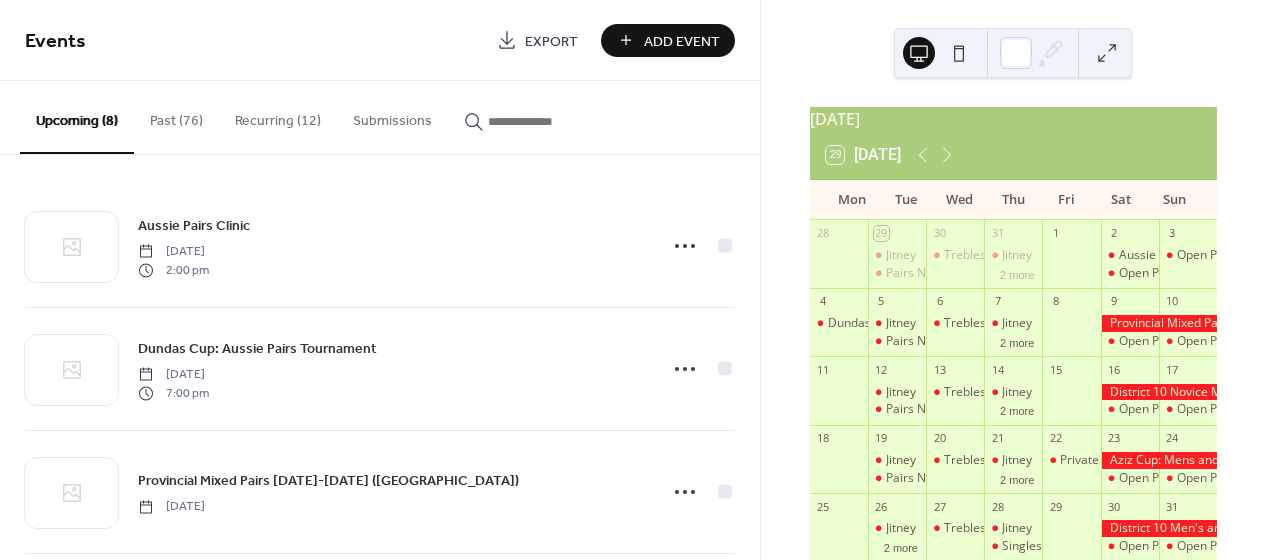 scroll, scrollTop: 0, scrollLeft: 0, axis: both 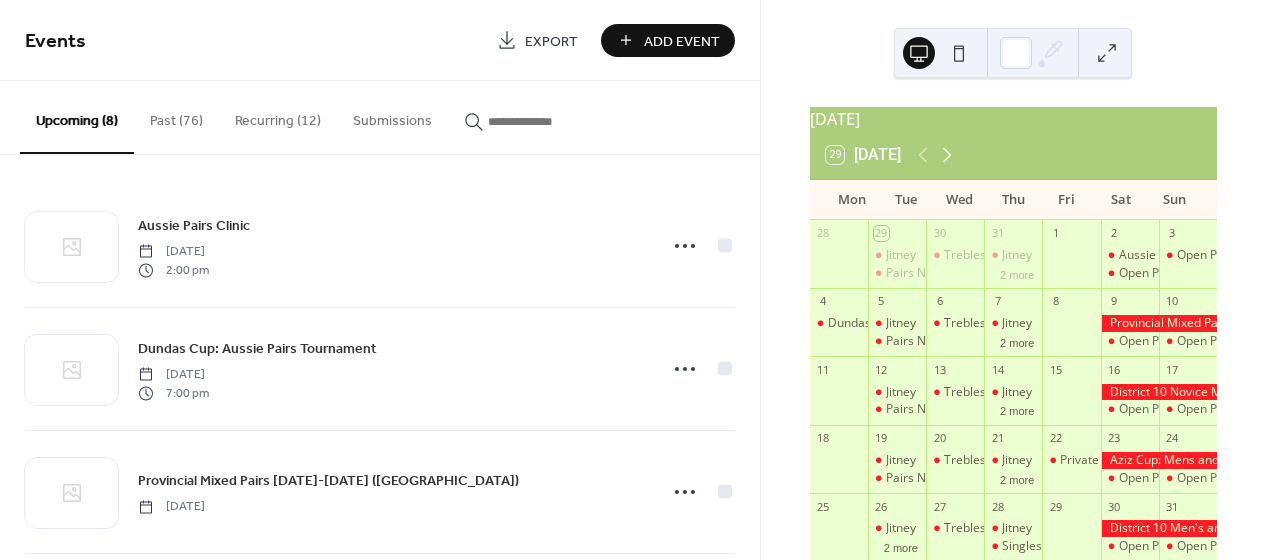 click 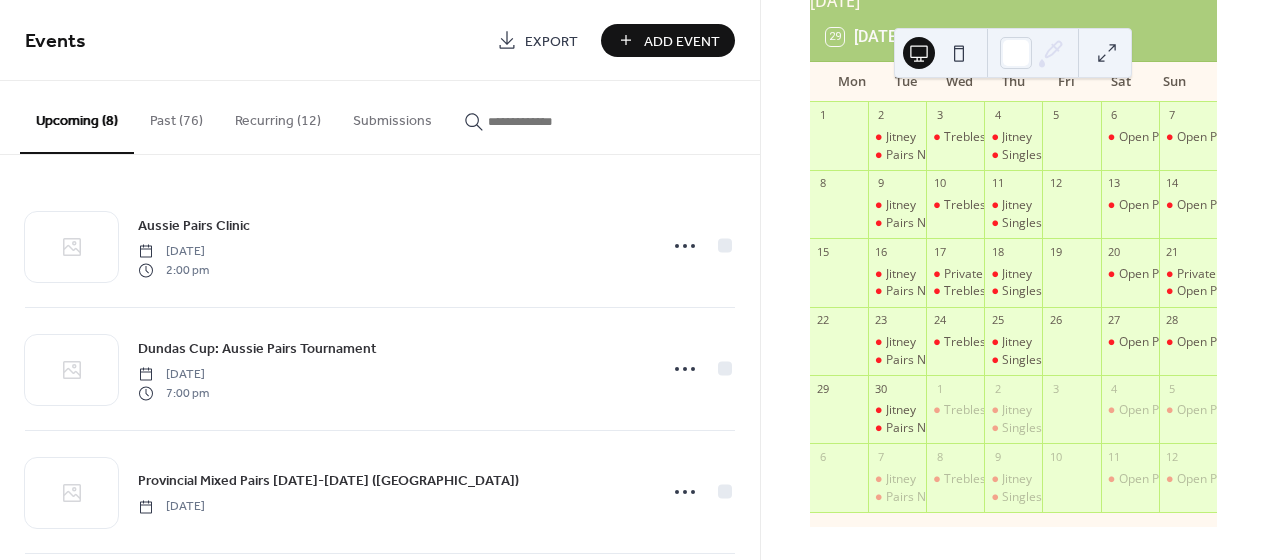 scroll, scrollTop: 129, scrollLeft: 0, axis: vertical 